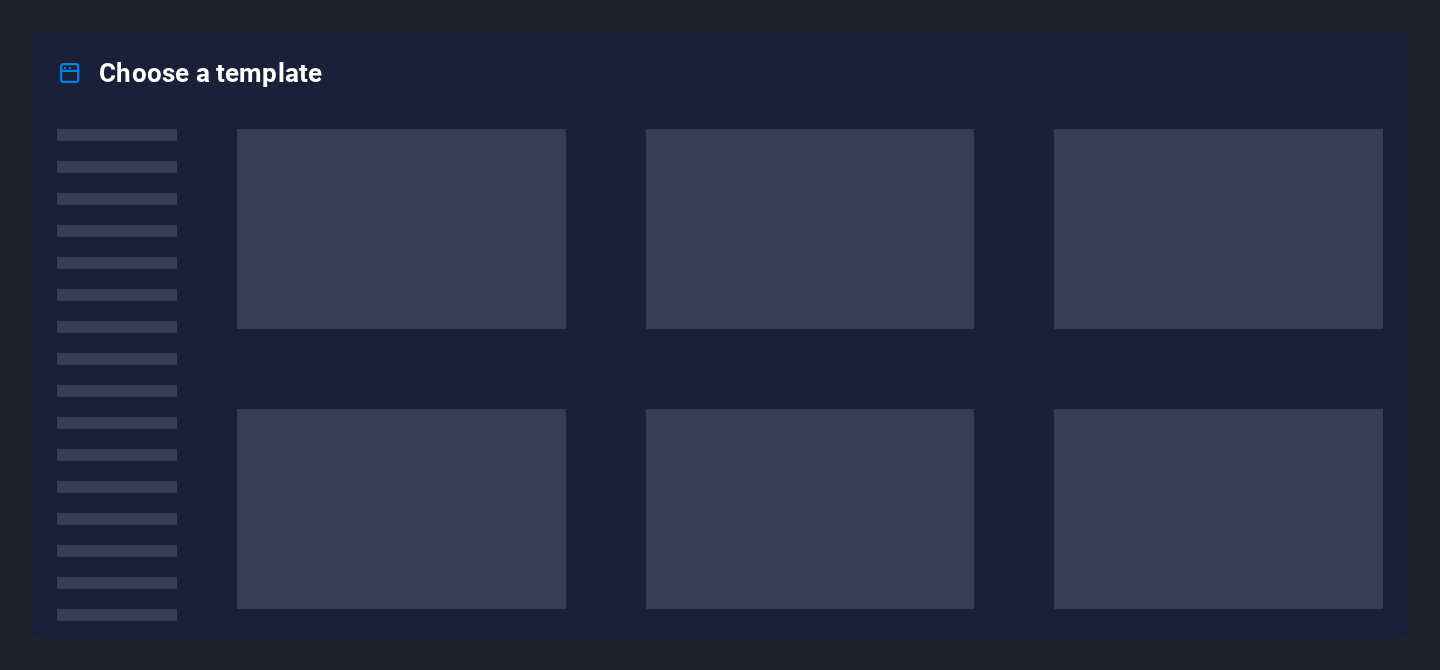 scroll, scrollTop: 0, scrollLeft: 0, axis: both 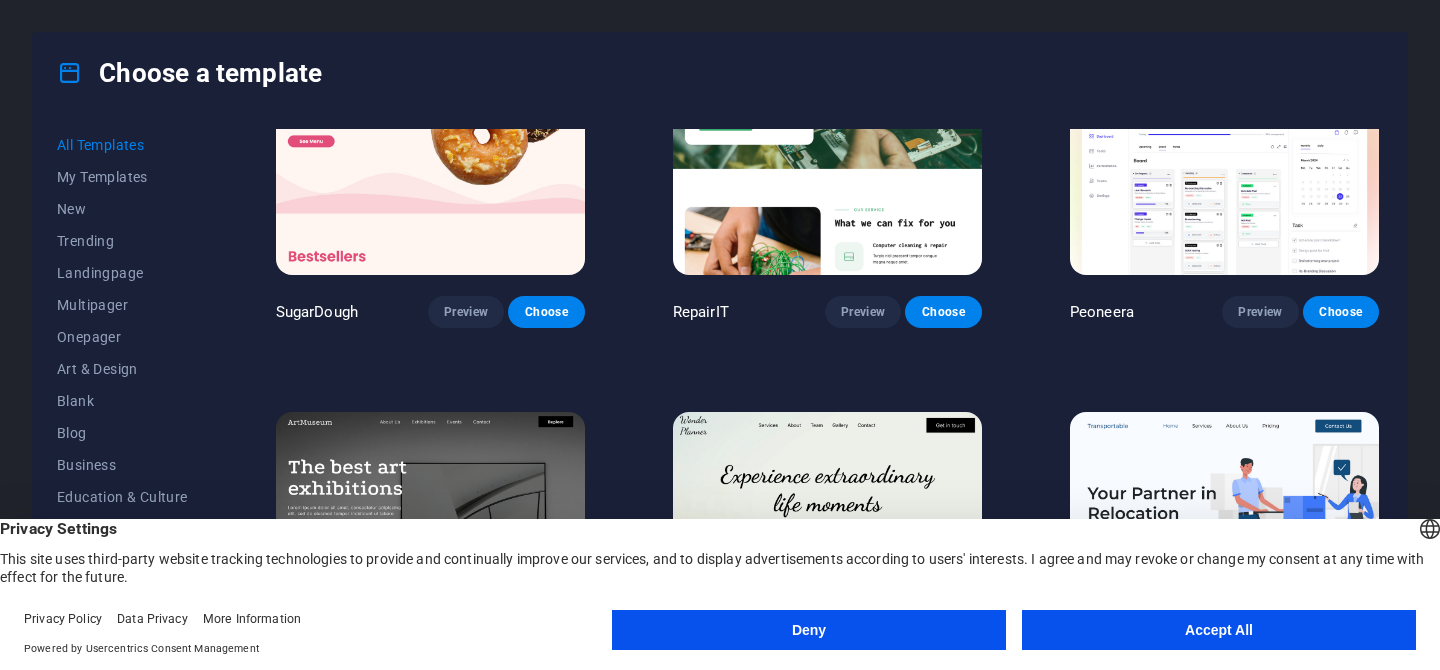 click on "Accept All" at bounding box center [1219, 630] 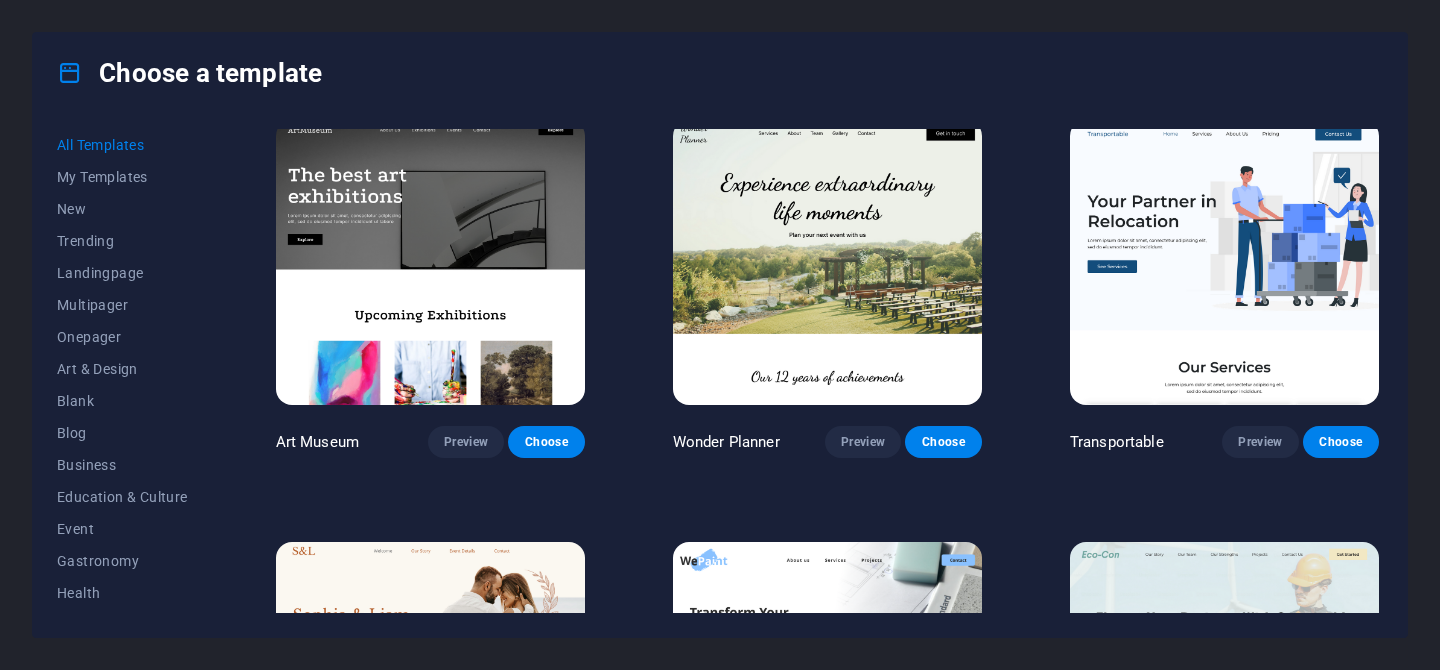 scroll, scrollTop: 426, scrollLeft: 0, axis: vertical 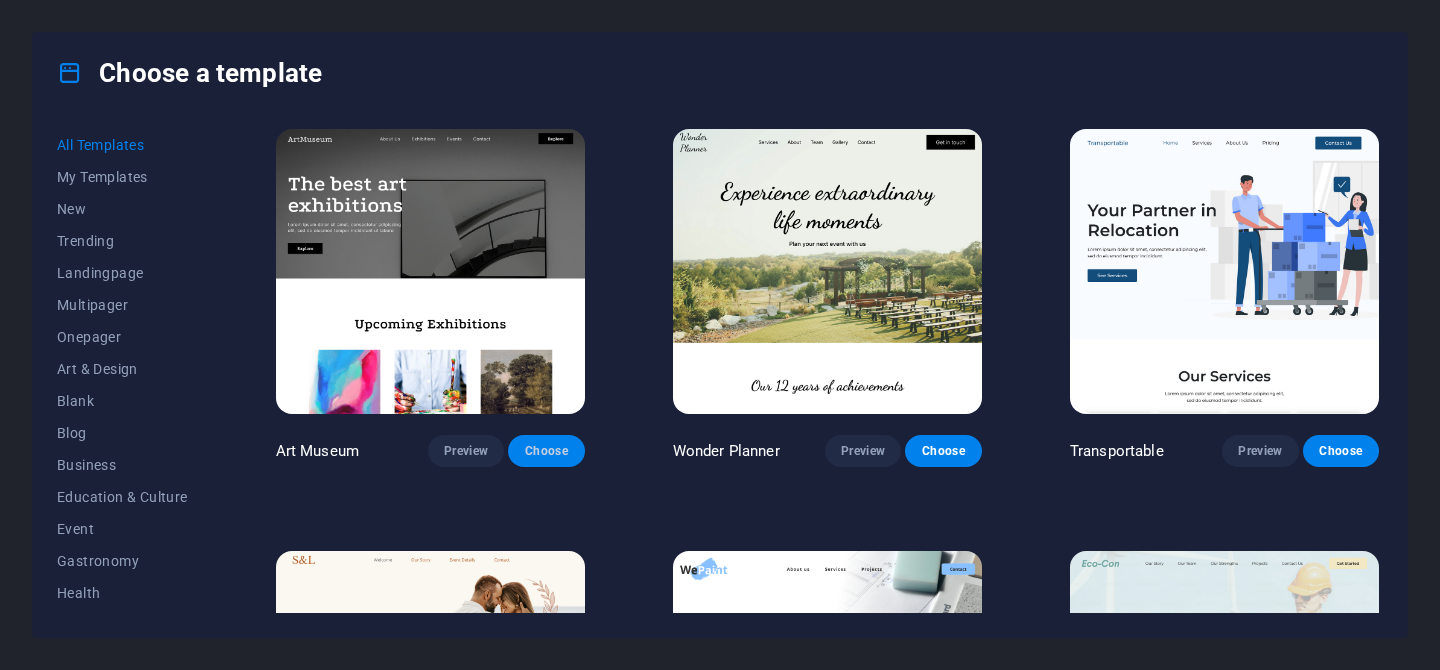 click on "Choose" at bounding box center (546, 451) 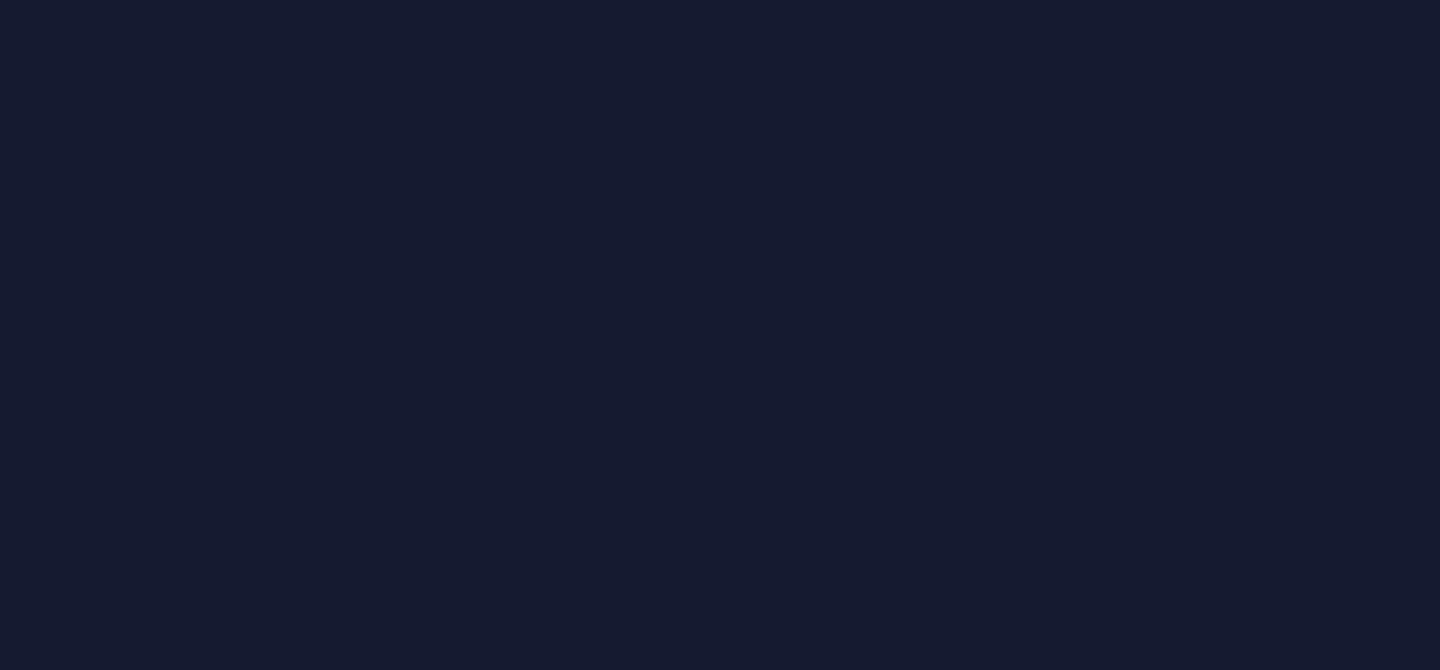 scroll, scrollTop: 0, scrollLeft: 0, axis: both 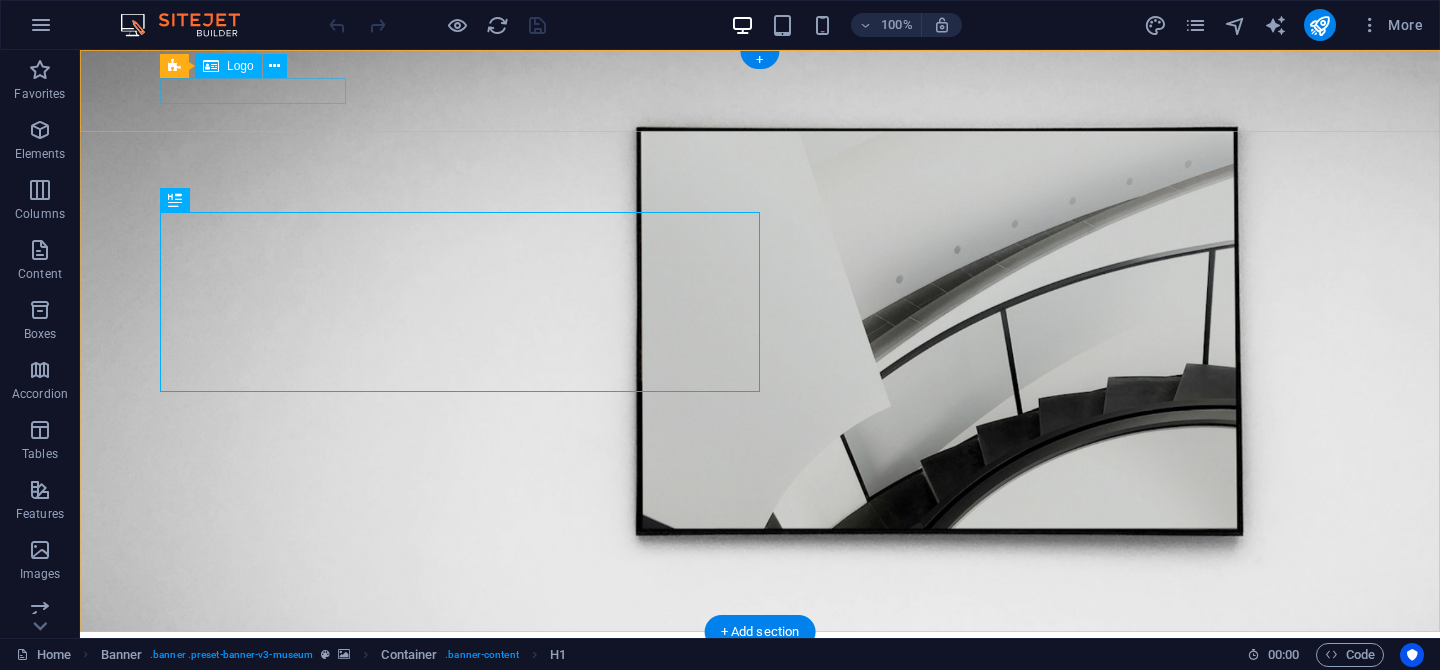 click at bounding box center (760, 660) 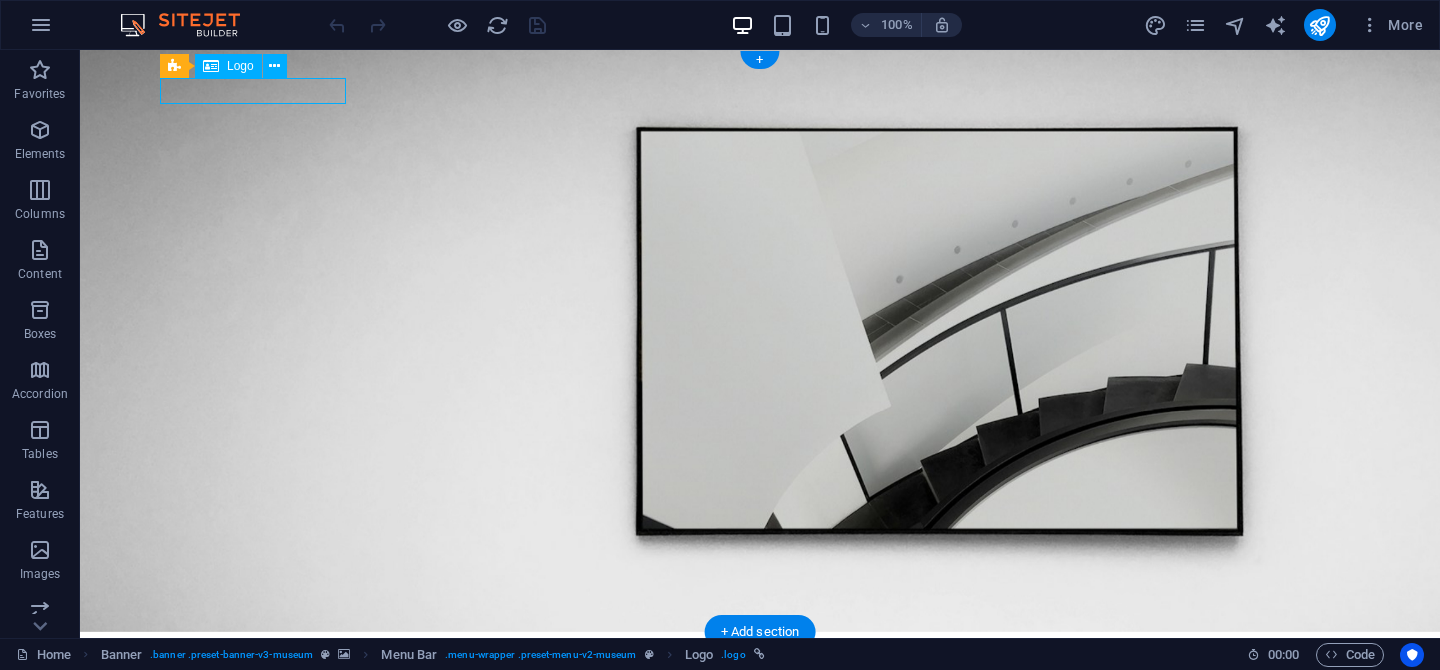 click at bounding box center [760, 660] 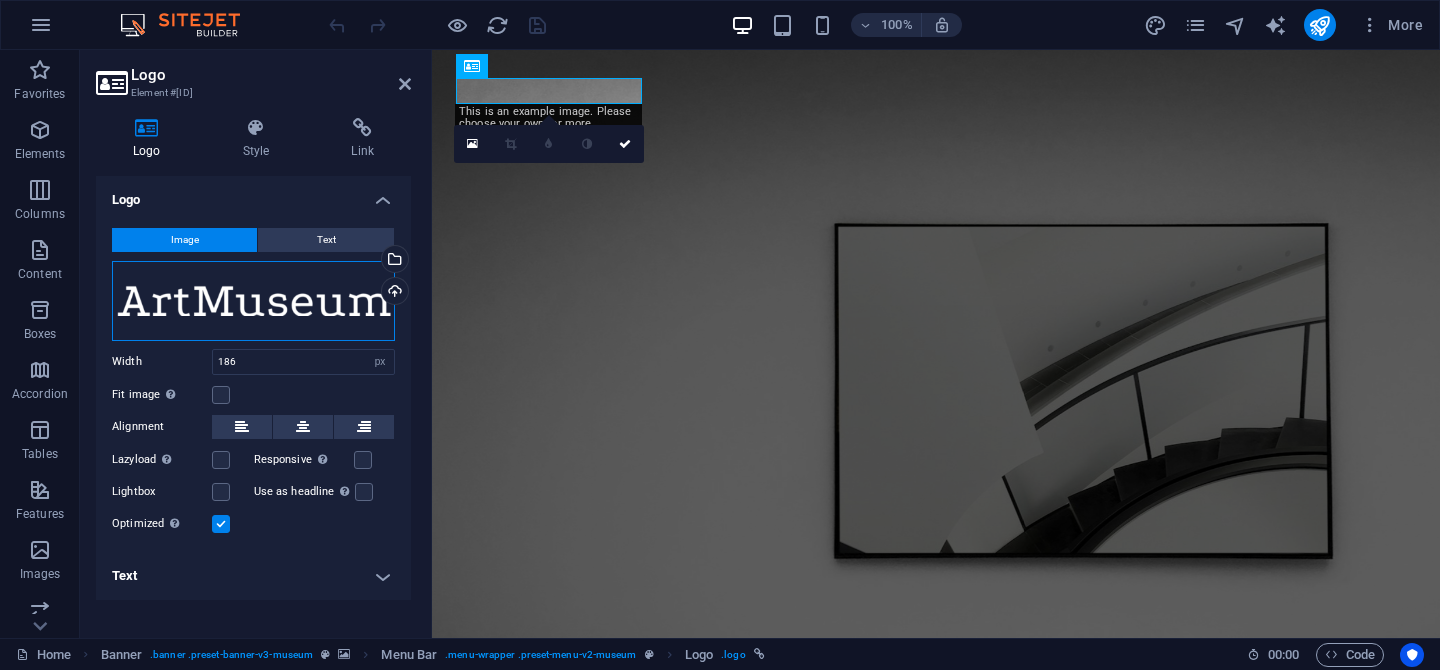 click on "Drag files here, click to choose files or select files from Files or our free stock photos & videos" at bounding box center (253, 301) 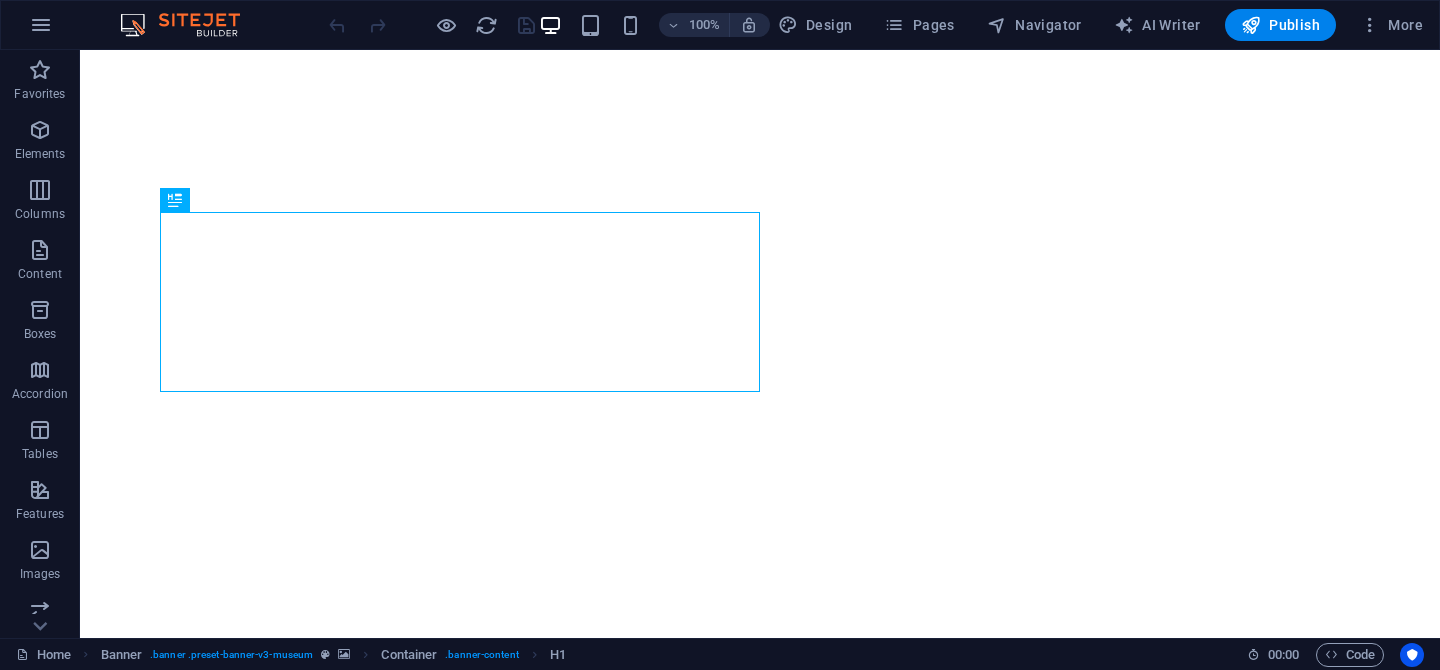 scroll, scrollTop: 0, scrollLeft: 0, axis: both 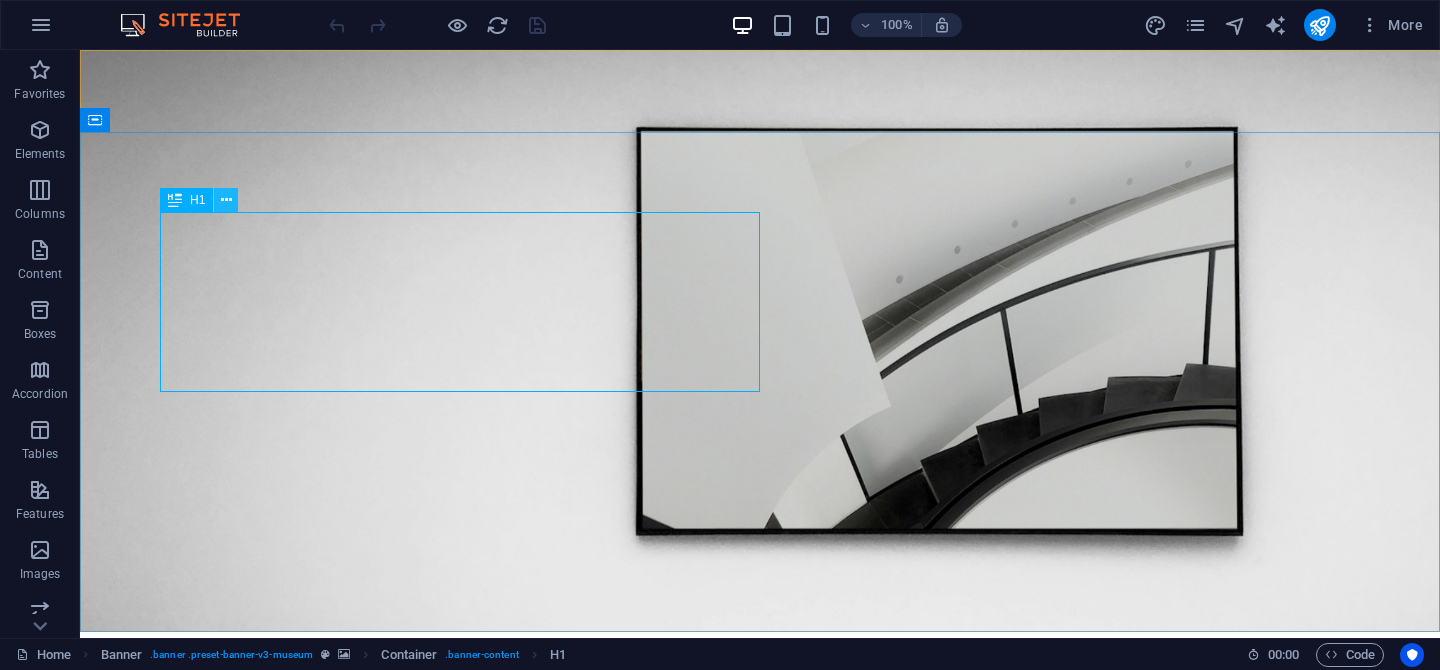 click at bounding box center (226, 200) 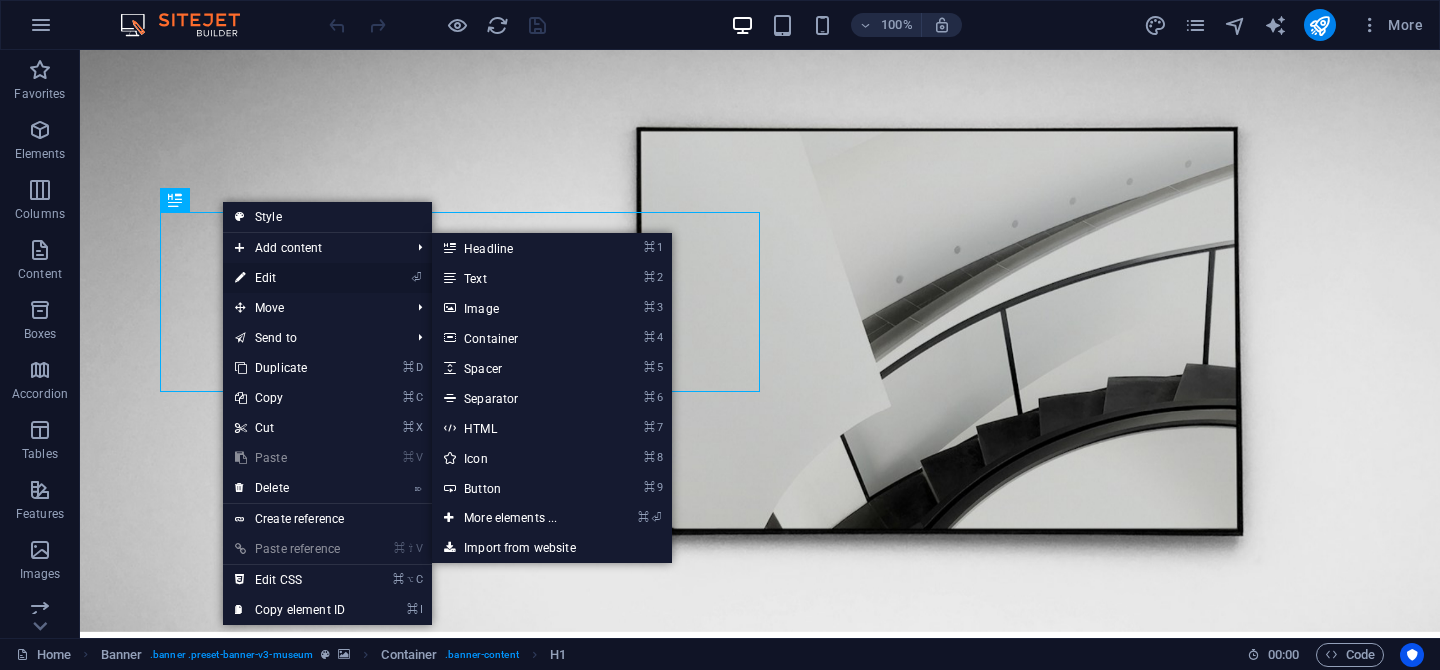 click on "⏎  Edit" at bounding box center (290, 278) 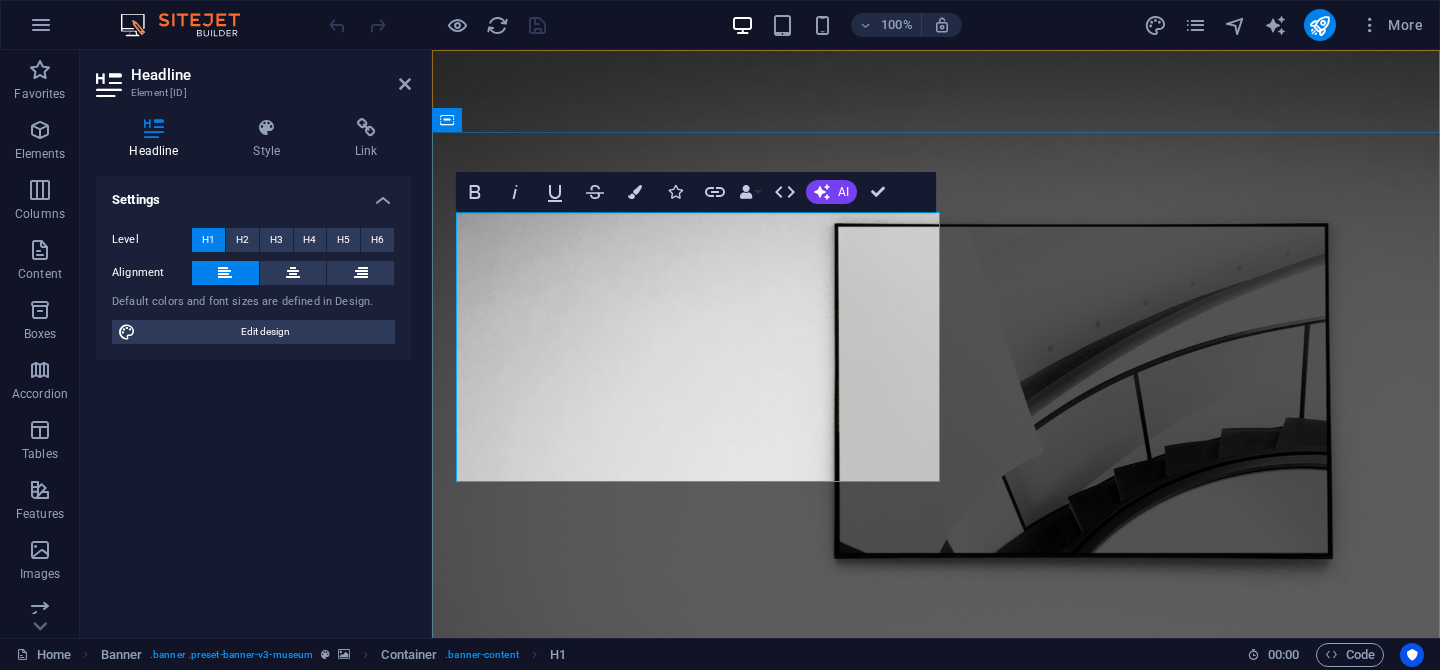 type 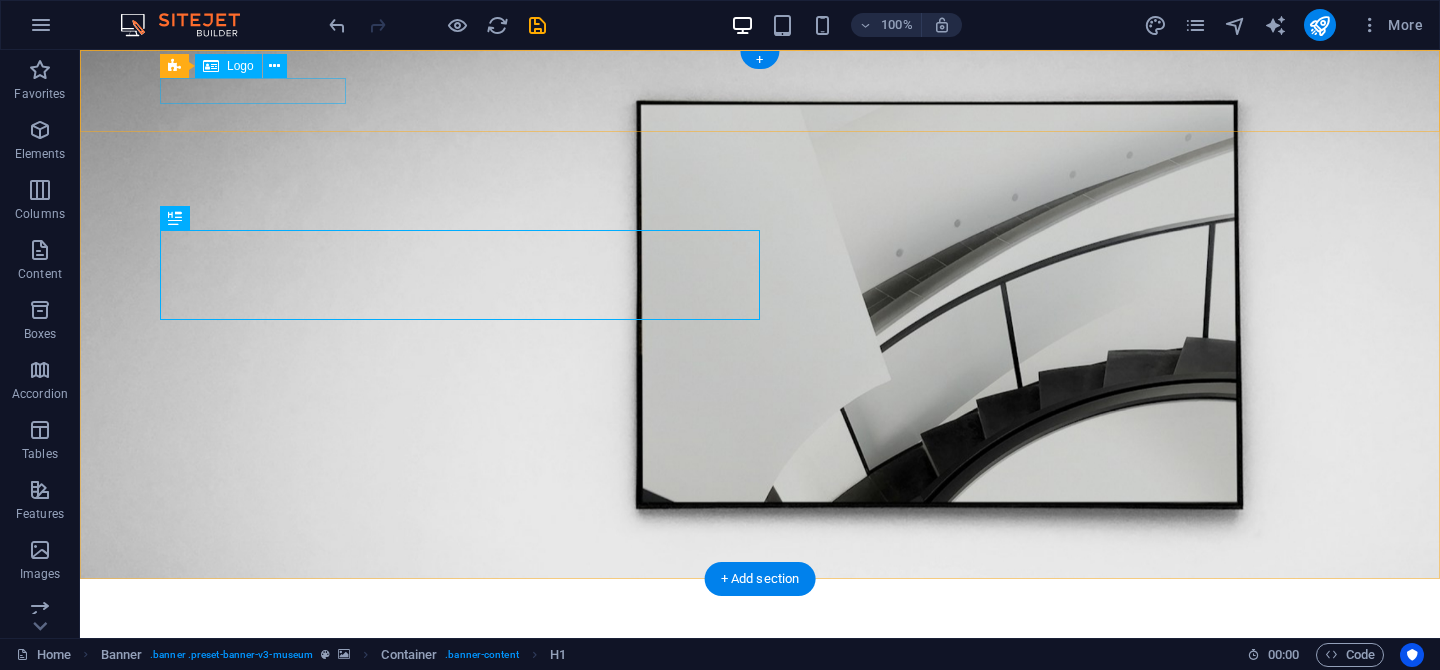 click at bounding box center [760, 607] 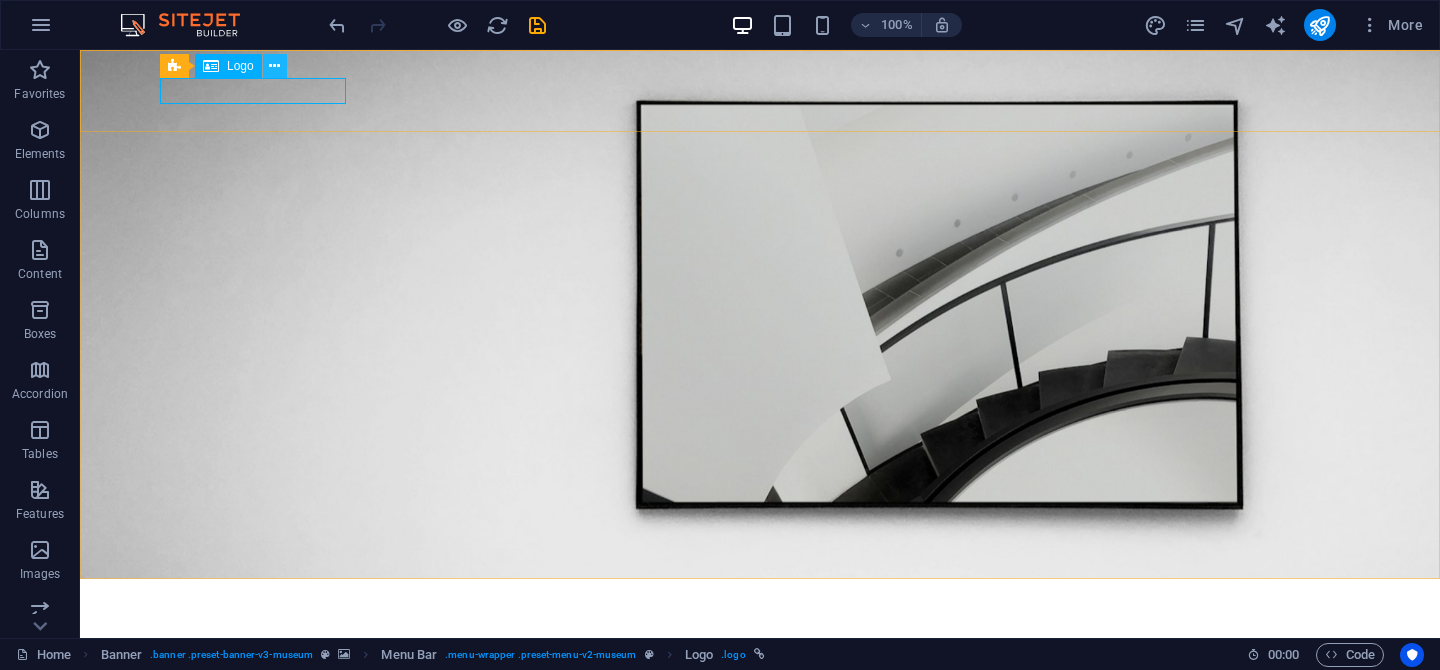click at bounding box center (274, 66) 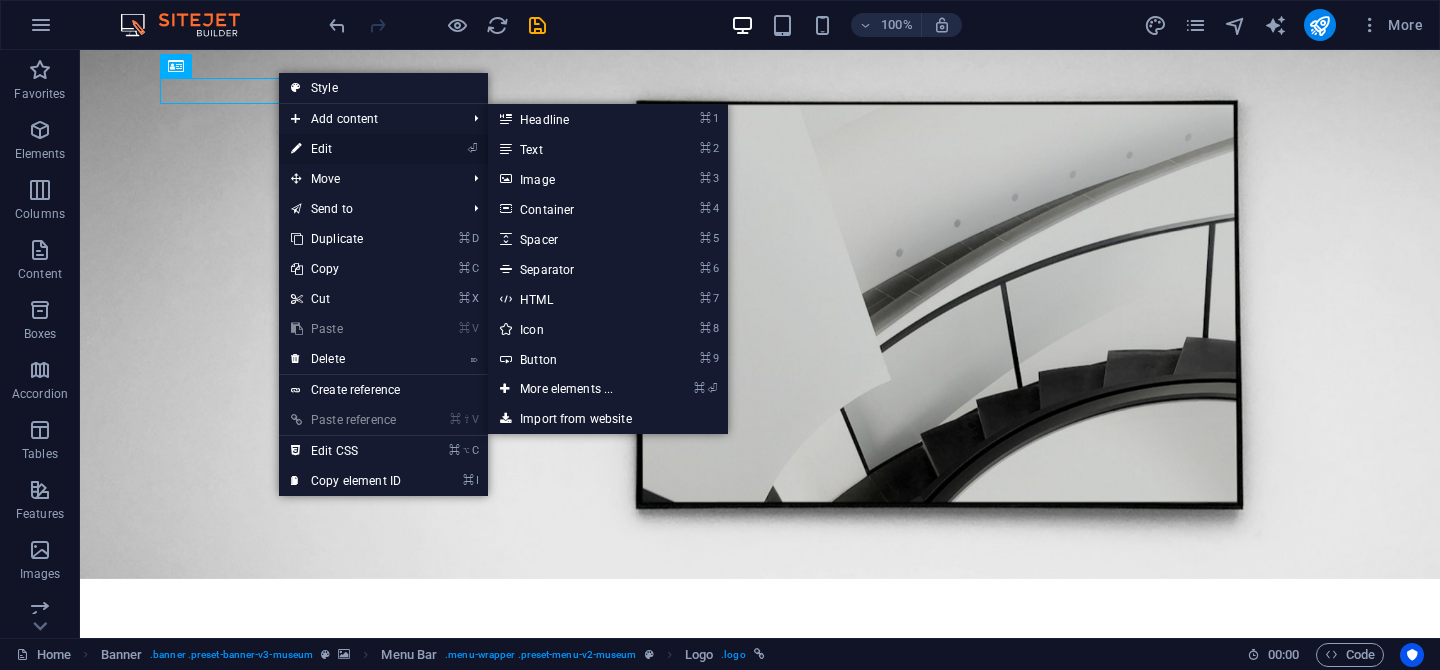 click on "⏎  Edit" at bounding box center (346, 149) 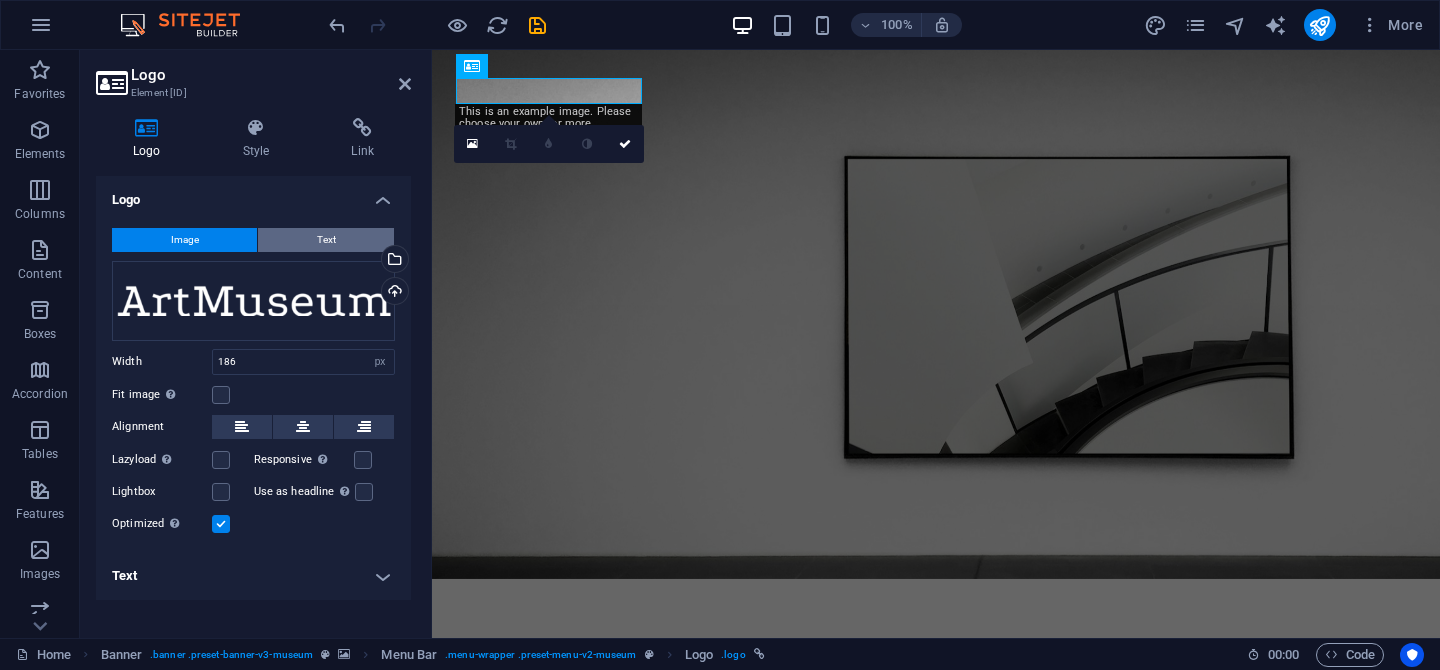 click on "Text" at bounding box center (326, 240) 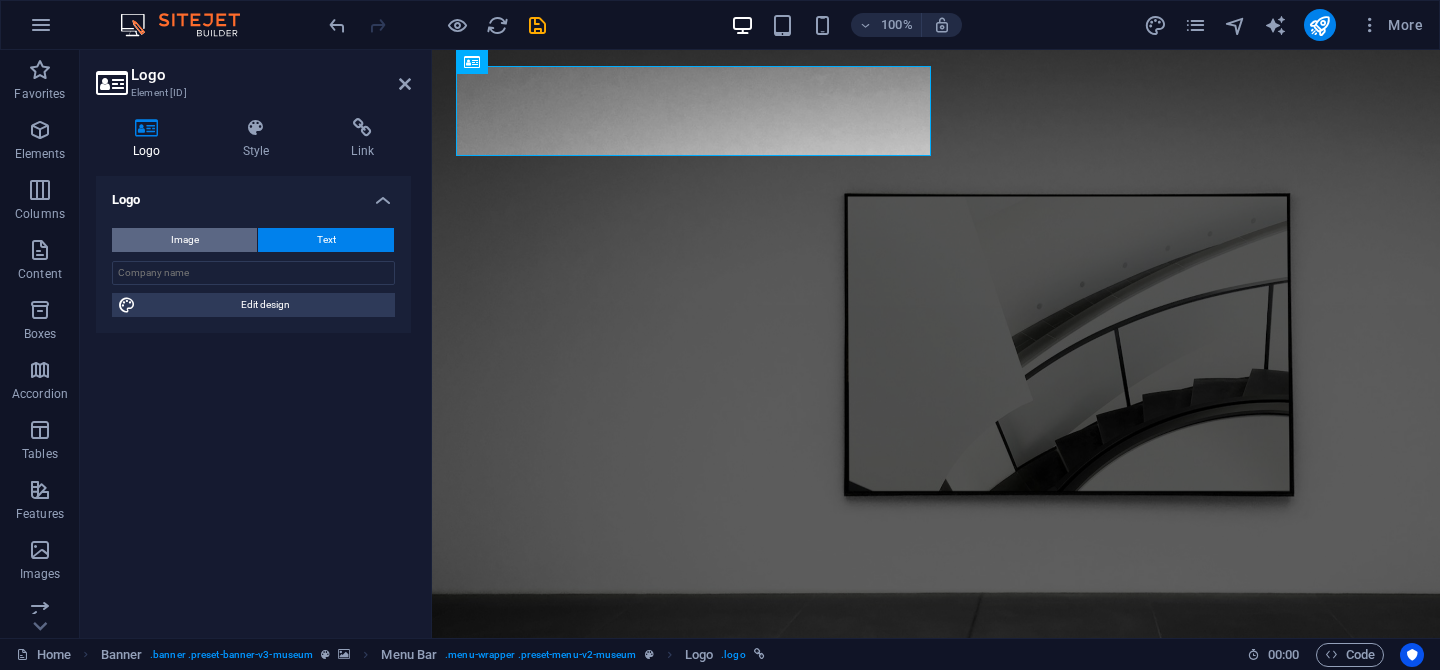 click on "Image" at bounding box center [184, 240] 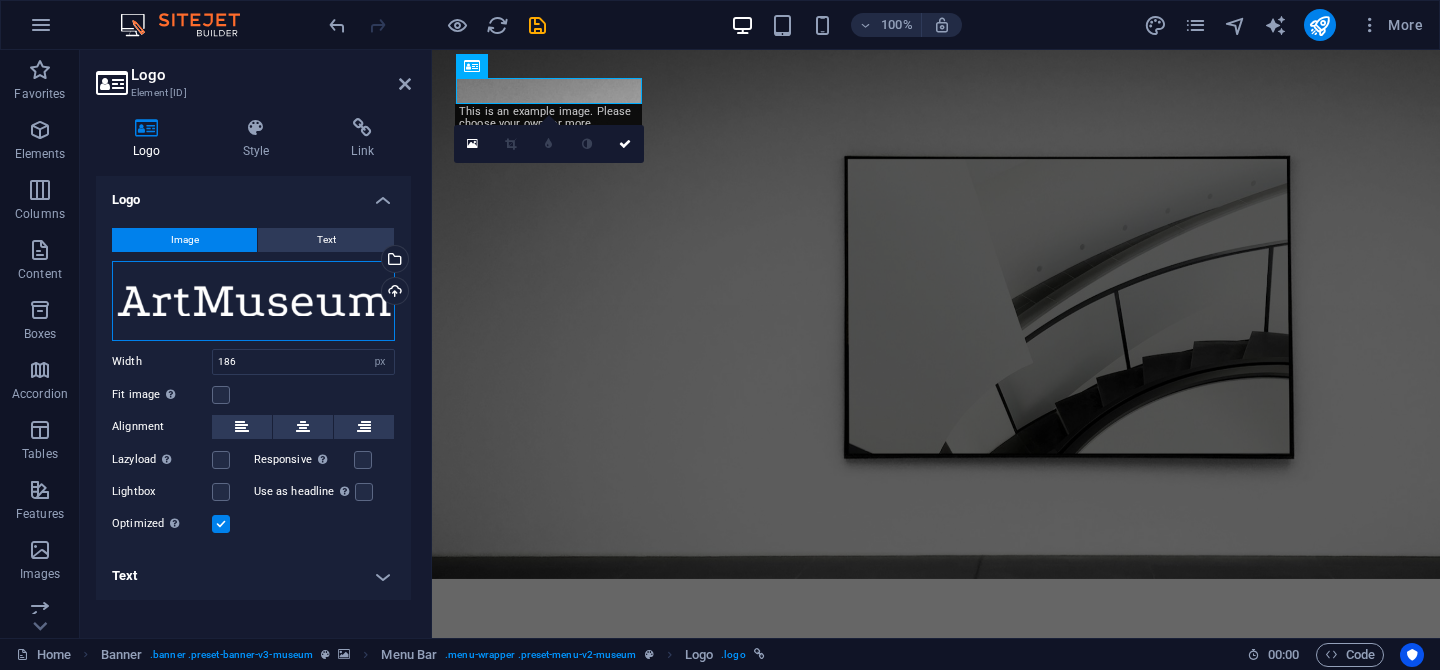 click on "Drag files here, click to choose files or select files from Files or our free stock photos & videos" at bounding box center [253, 301] 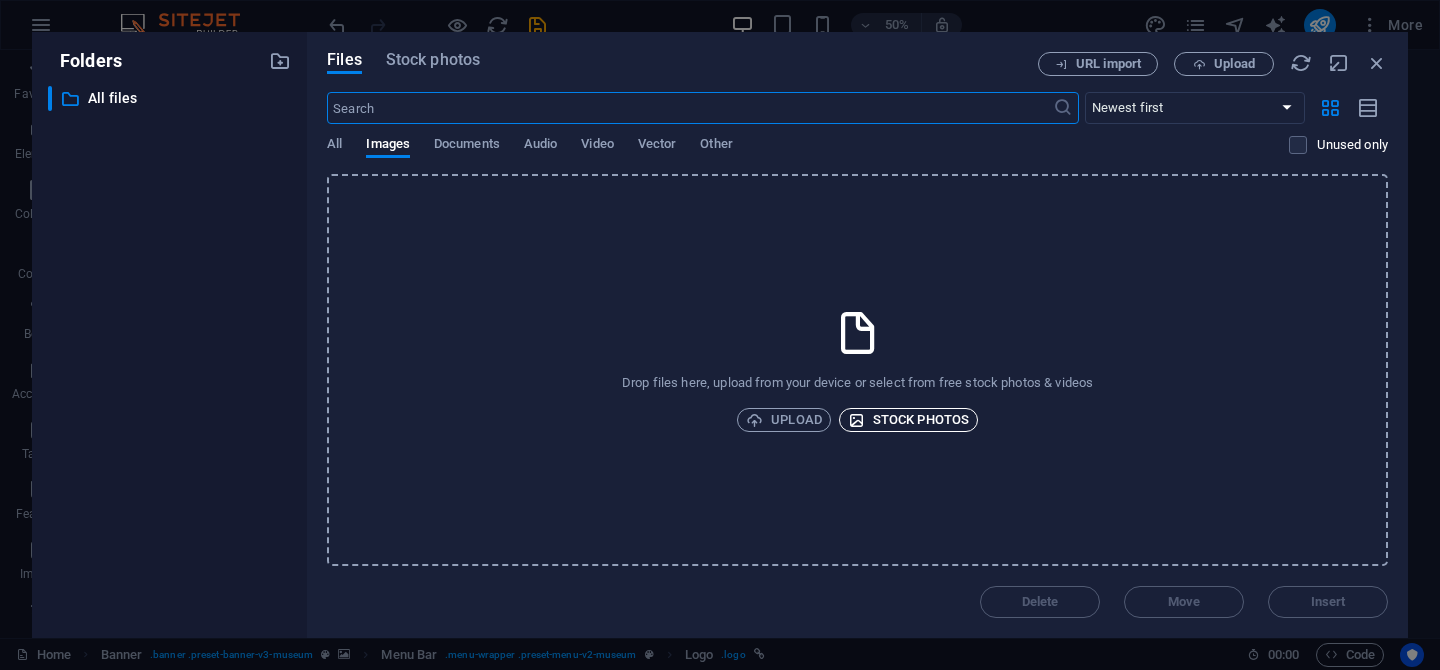 click on "Stock photos" at bounding box center (908, 420) 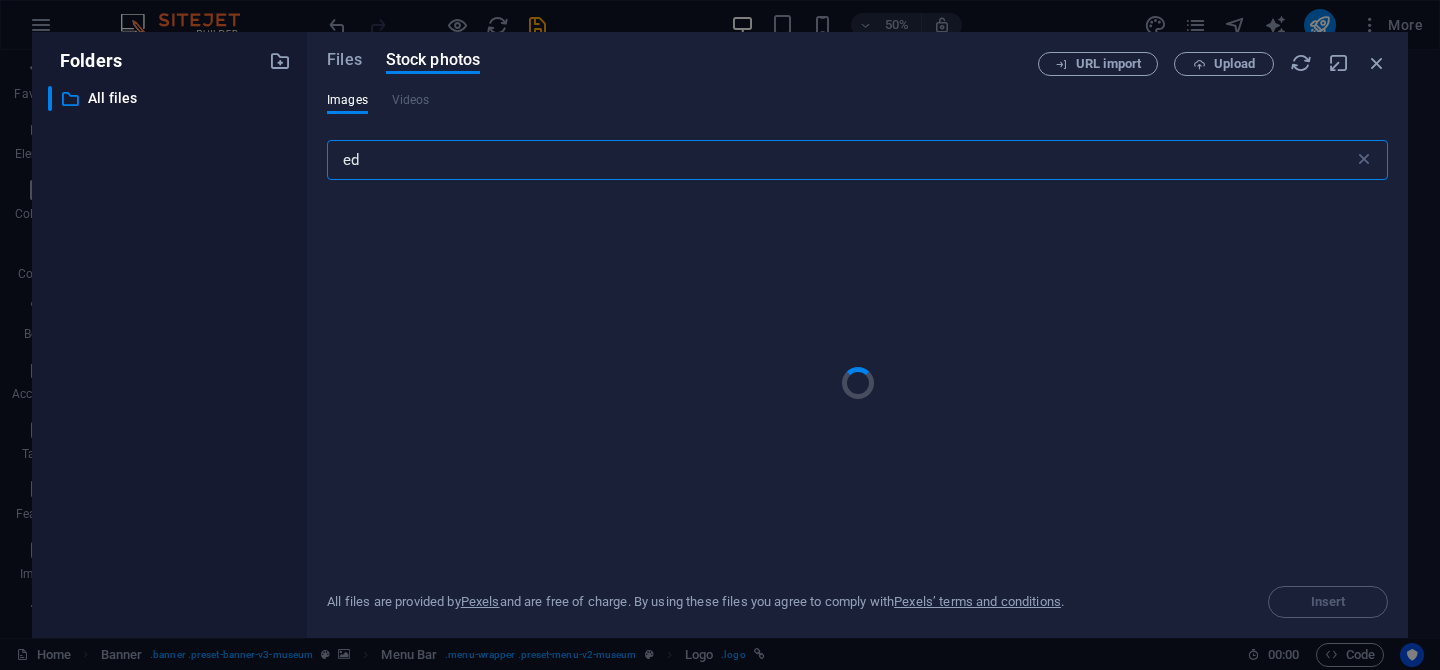 type on "e" 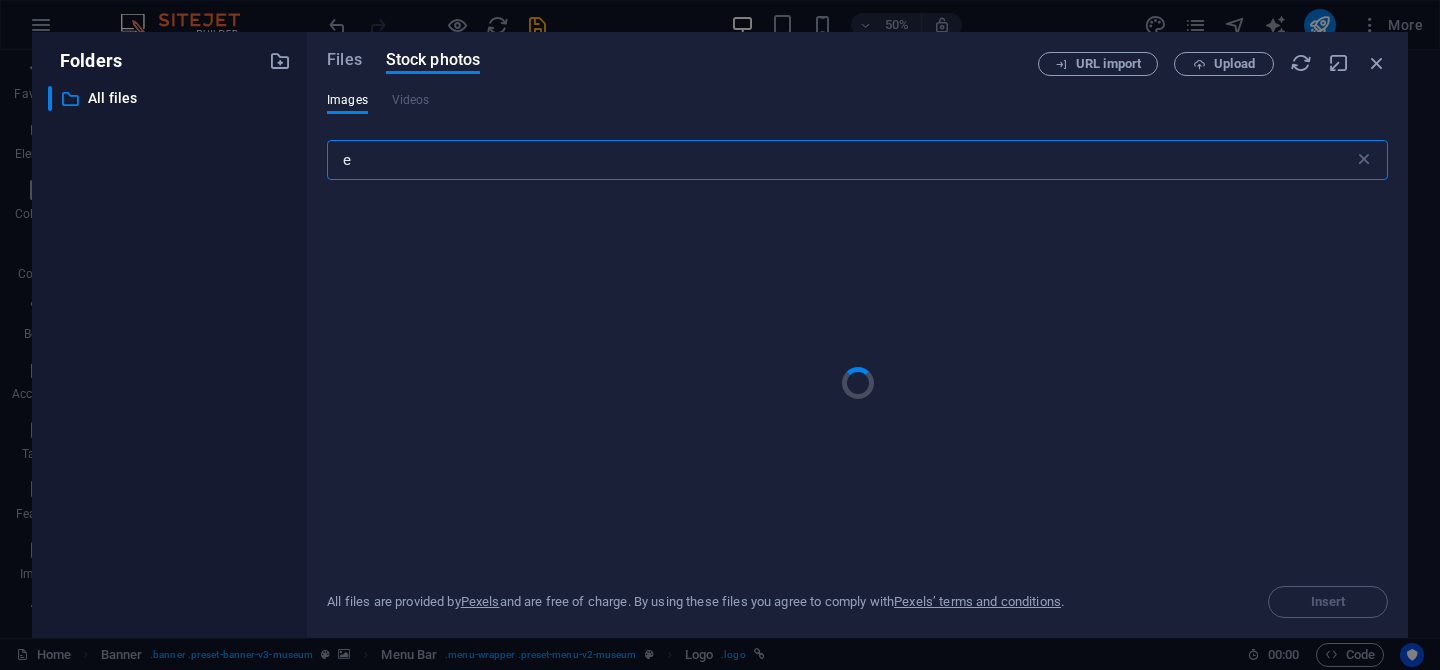type 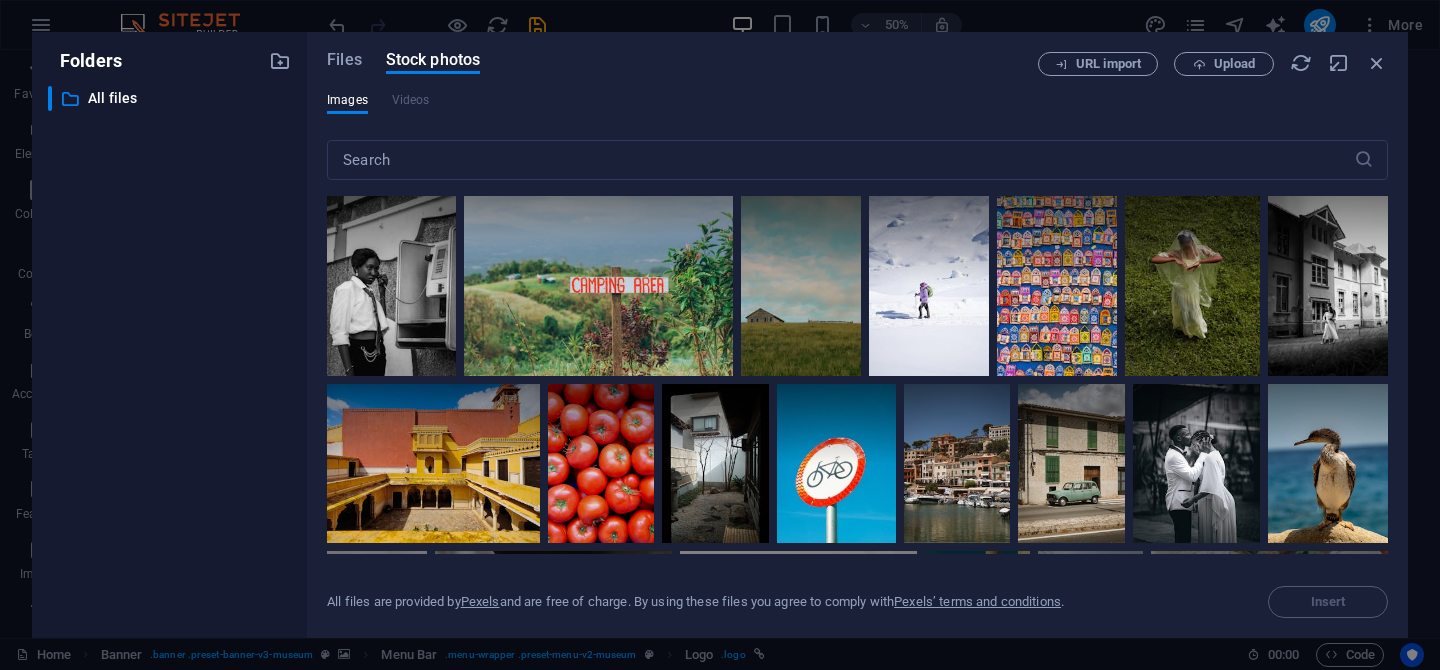 click on "Images Videos" at bounding box center [857, 111] 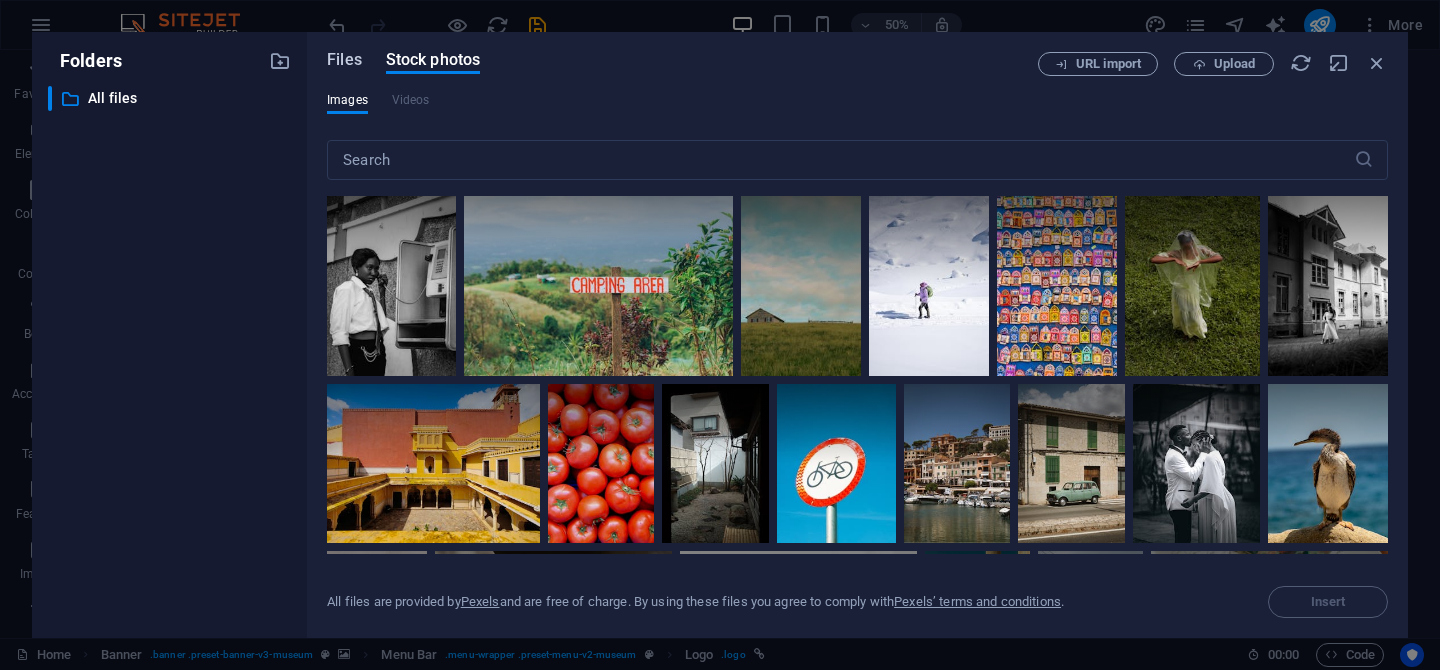 click on "Files" at bounding box center [344, 60] 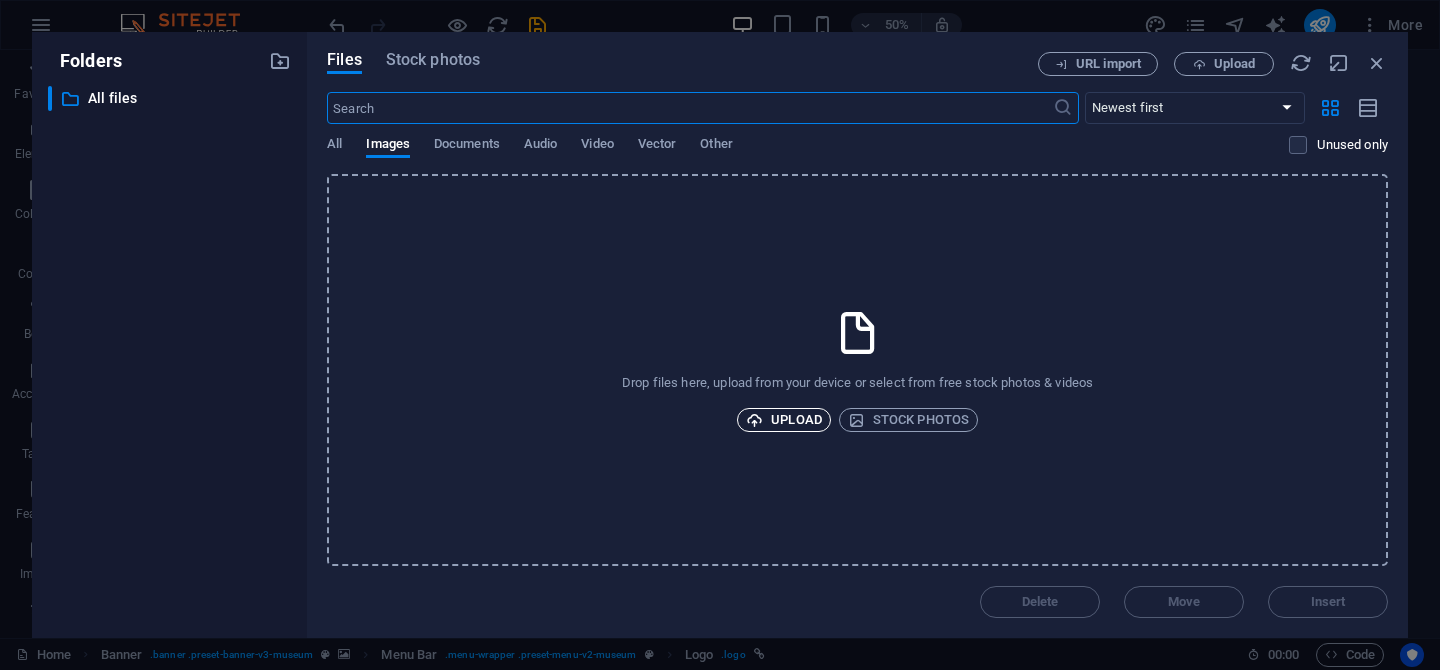 click on "Upload" at bounding box center (784, 420) 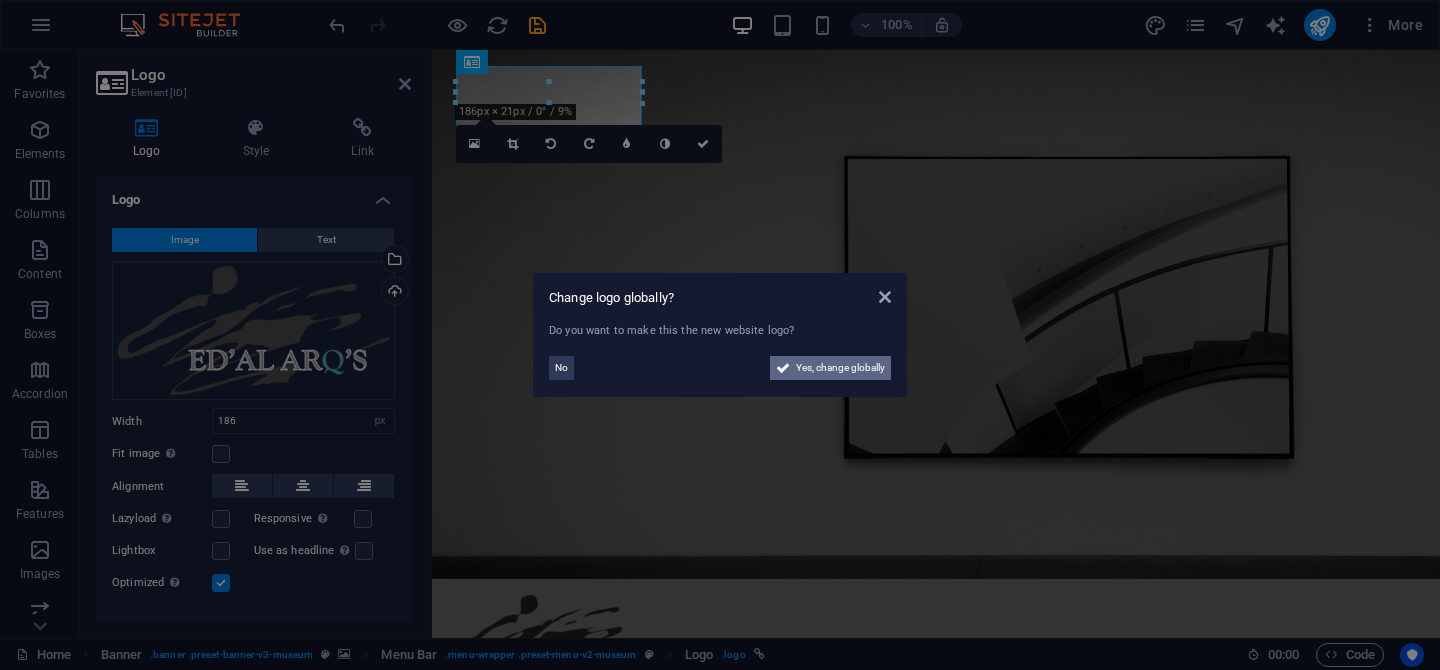 click on "Yes, change globally" at bounding box center (840, 368) 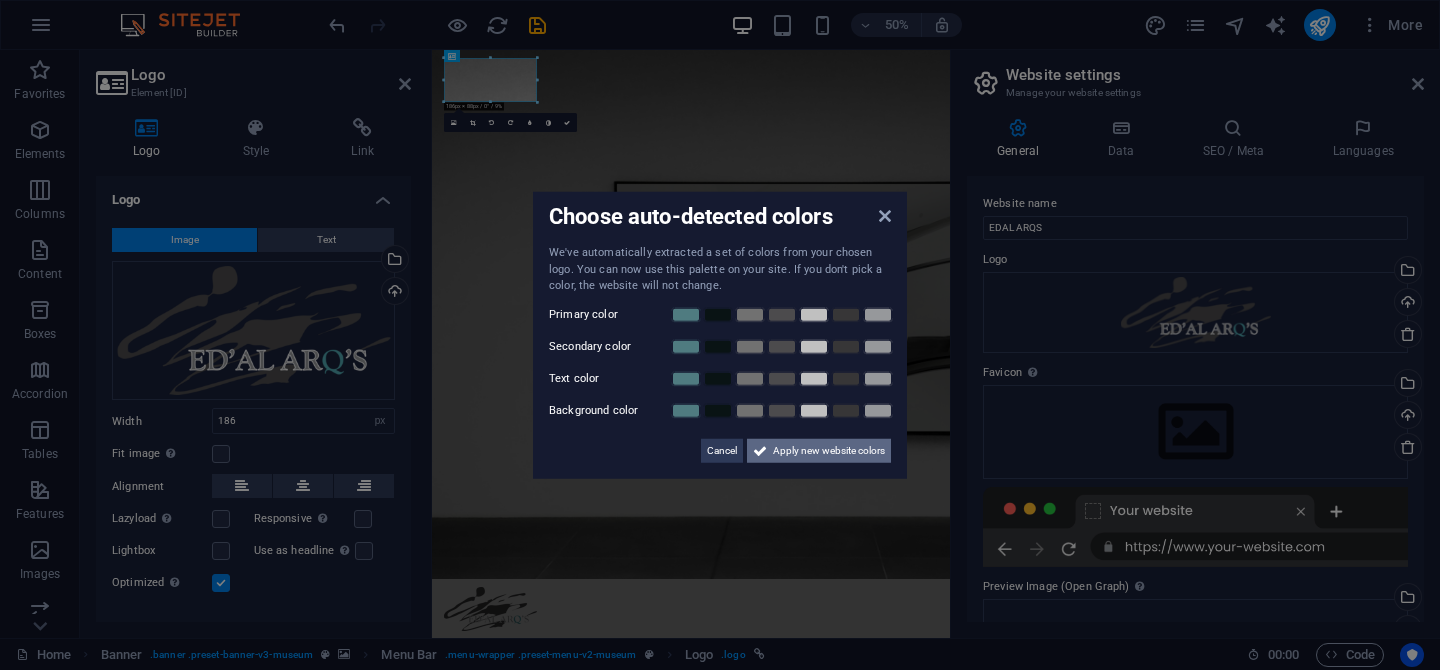 click on "Apply new website colors" at bounding box center (829, 450) 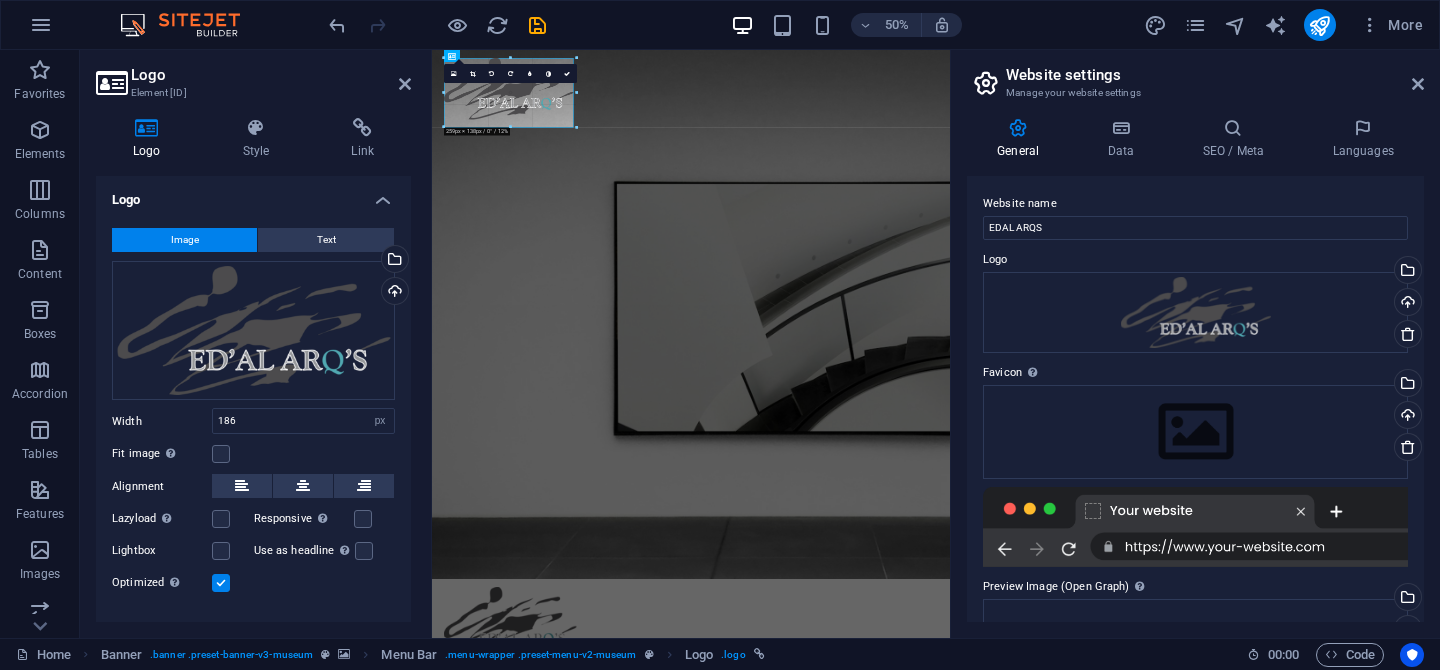 drag, startPoint x: 536, startPoint y: 104, endPoint x: 595, endPoint y: 158, distance: 79.98125 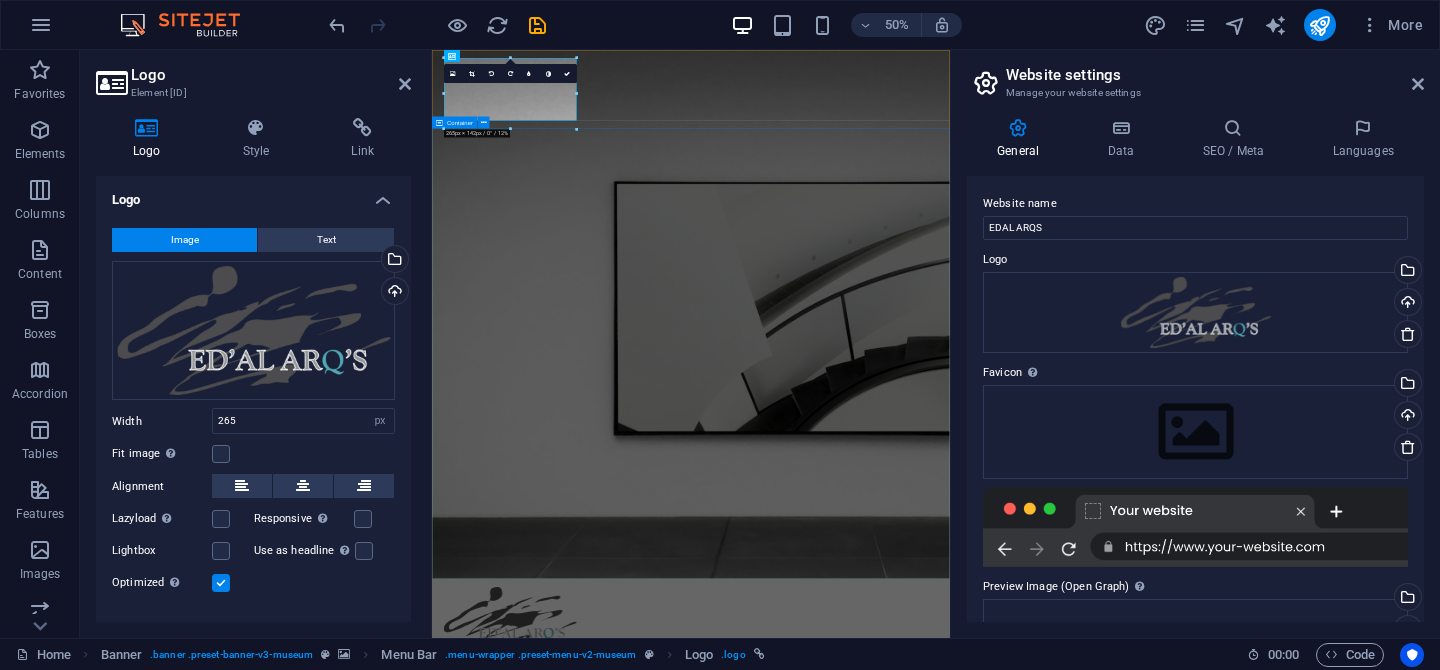click on "E Lorem ipsum dolor sit amet, consectetur adipiscing elit, sed do eiusmod tempor incididunt ut labore Lorem ipsum dolor sit amet, consectetur adipiscing elit, sed do eiusmod tempor incididunt ut labore Explore" at bounding box center [950, 1567] 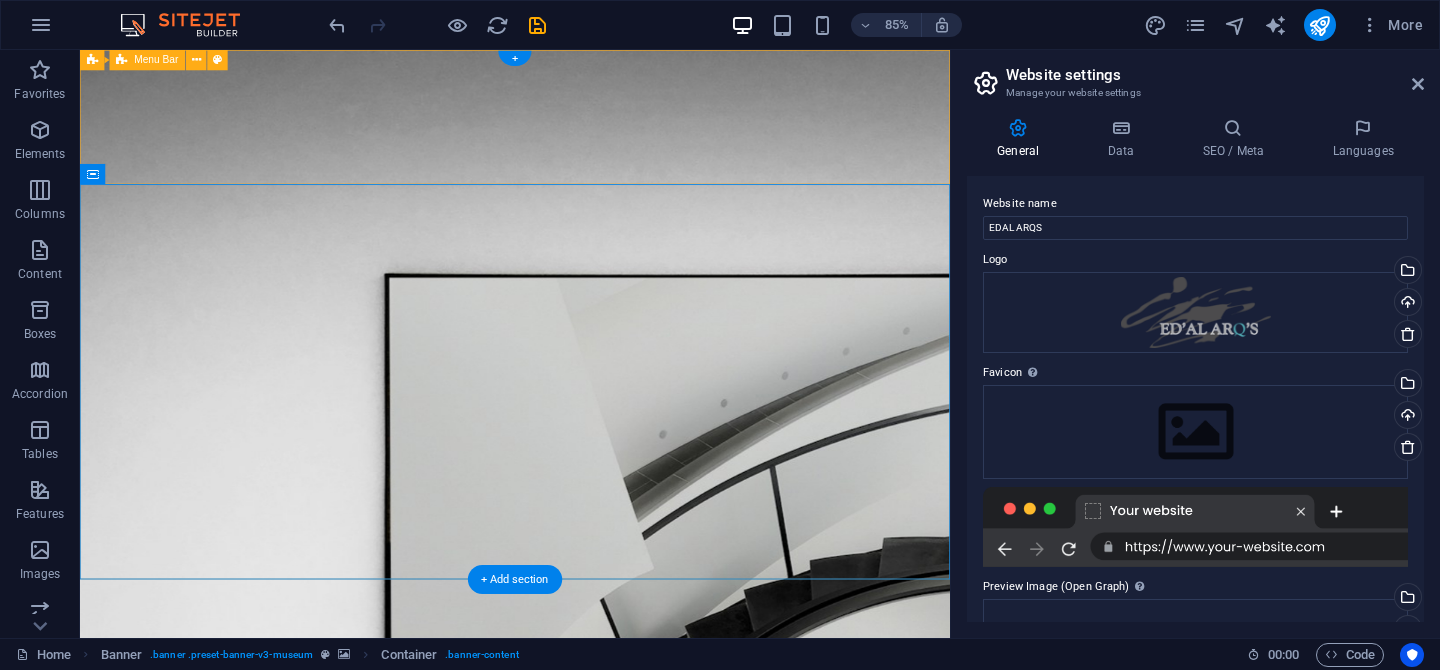 click on "About Us Exhibitions Events Contact Explore" at bounding box center (592, 1235) 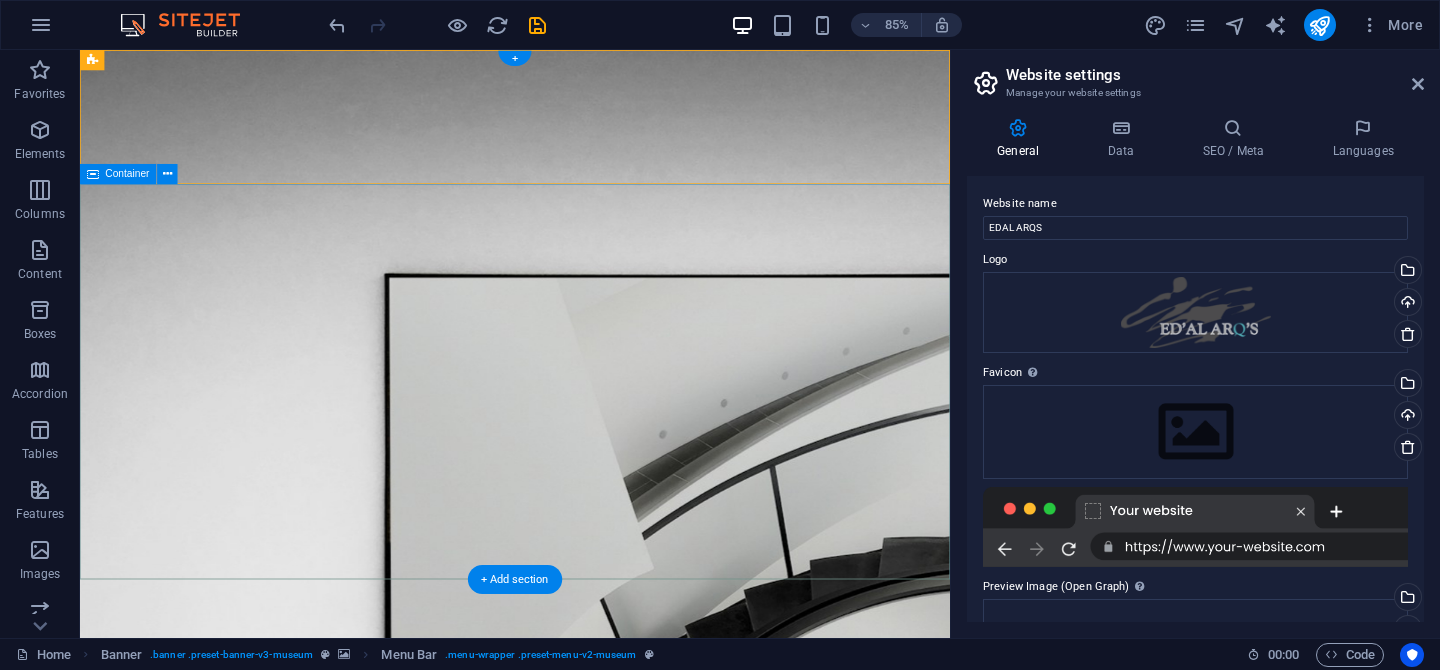 click on "E Lorem ipsum dolor sit amet, consectetur adipiscing elit, sed do eiusmod tempor incididunt ut labore Lorem ipsum dolor sit amet, consectetur adipiscing elit, sed do eiusmod tempor incididunt ut labore Explore" at bounding box center (592, 1567) 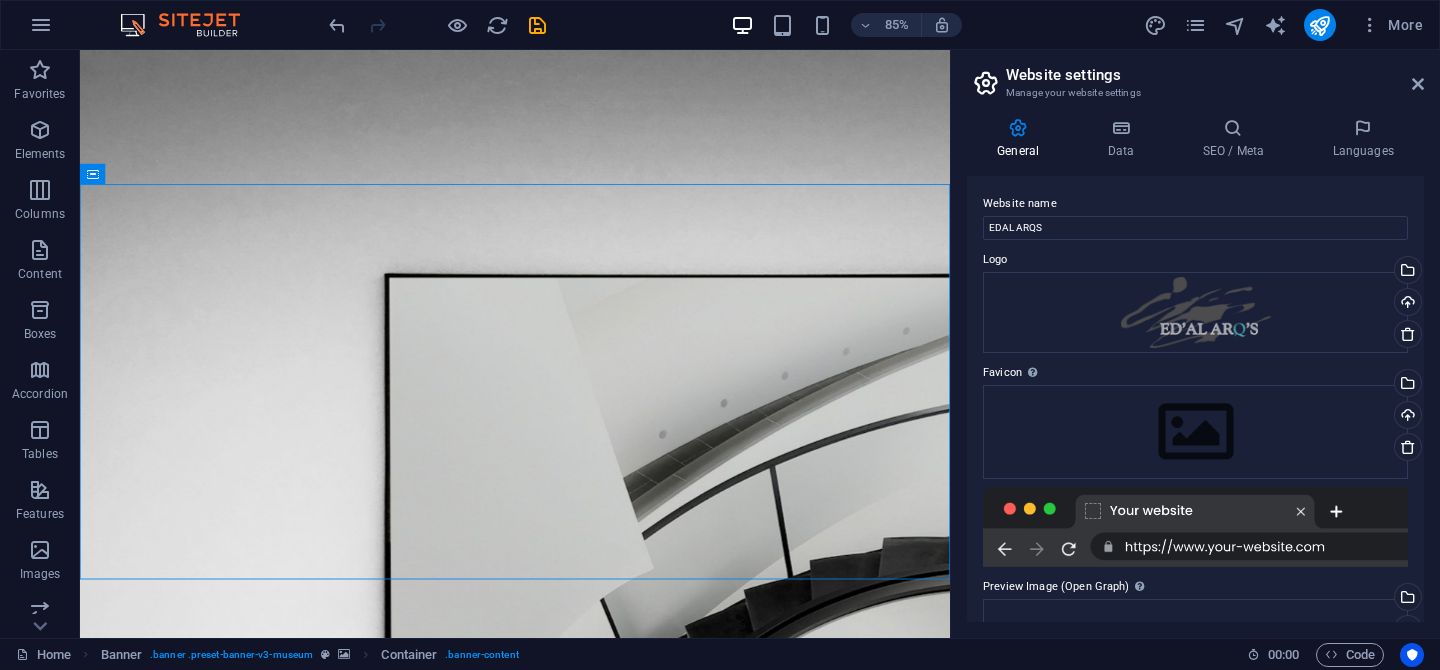 click at bounding box center (1195, 527) 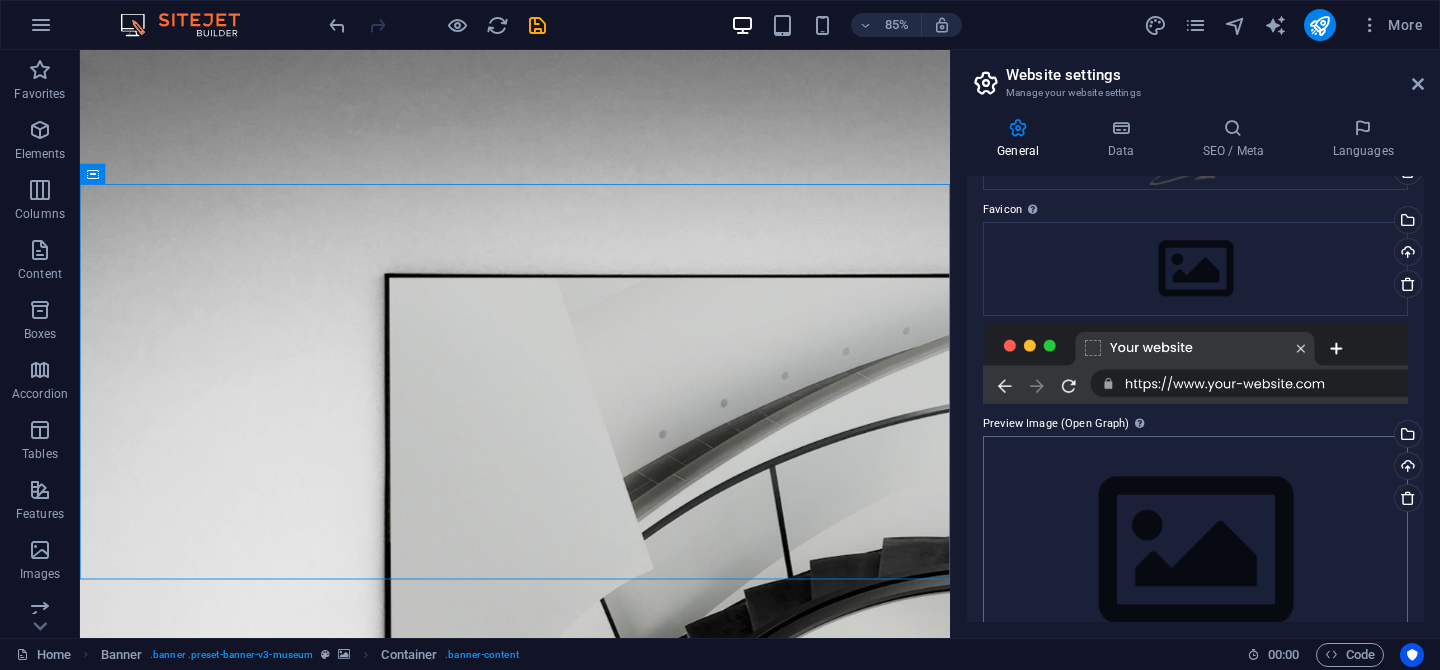 scroll, scrollTop: 179, scrollLeft: 0, axis: vertical 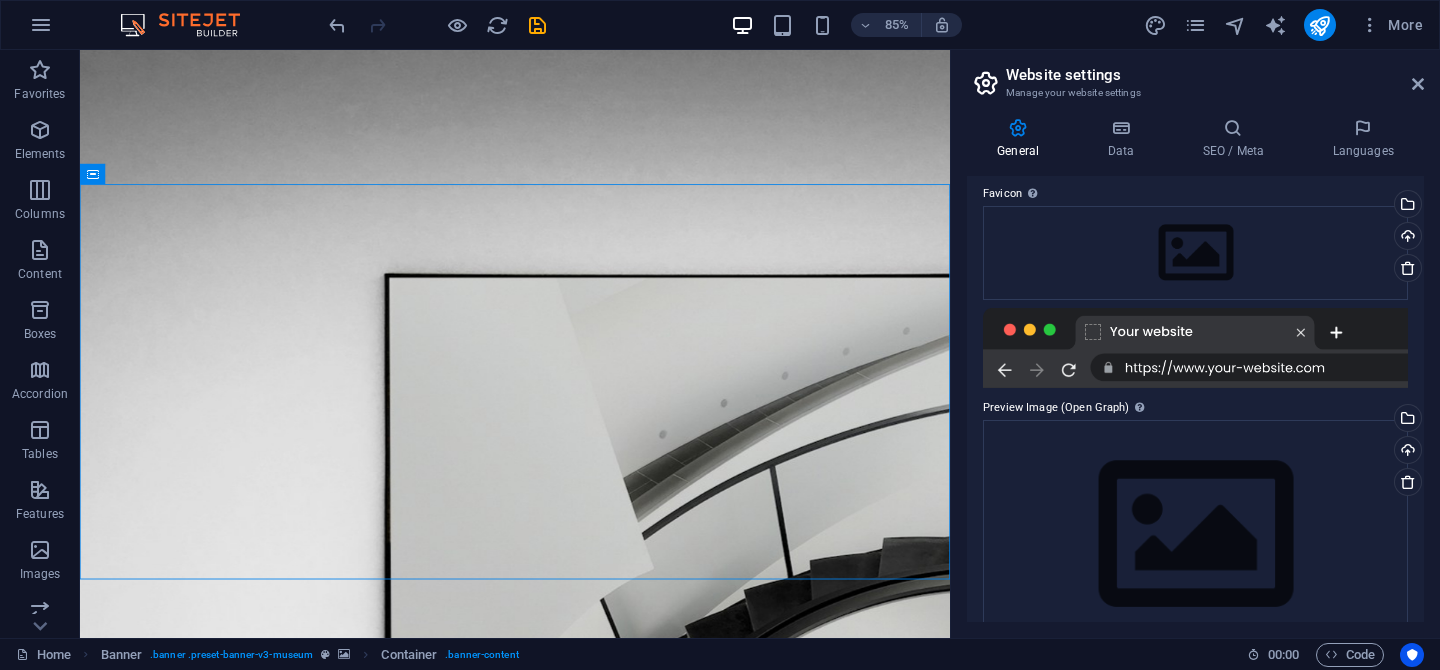 click at bounding box center [1195, 348] 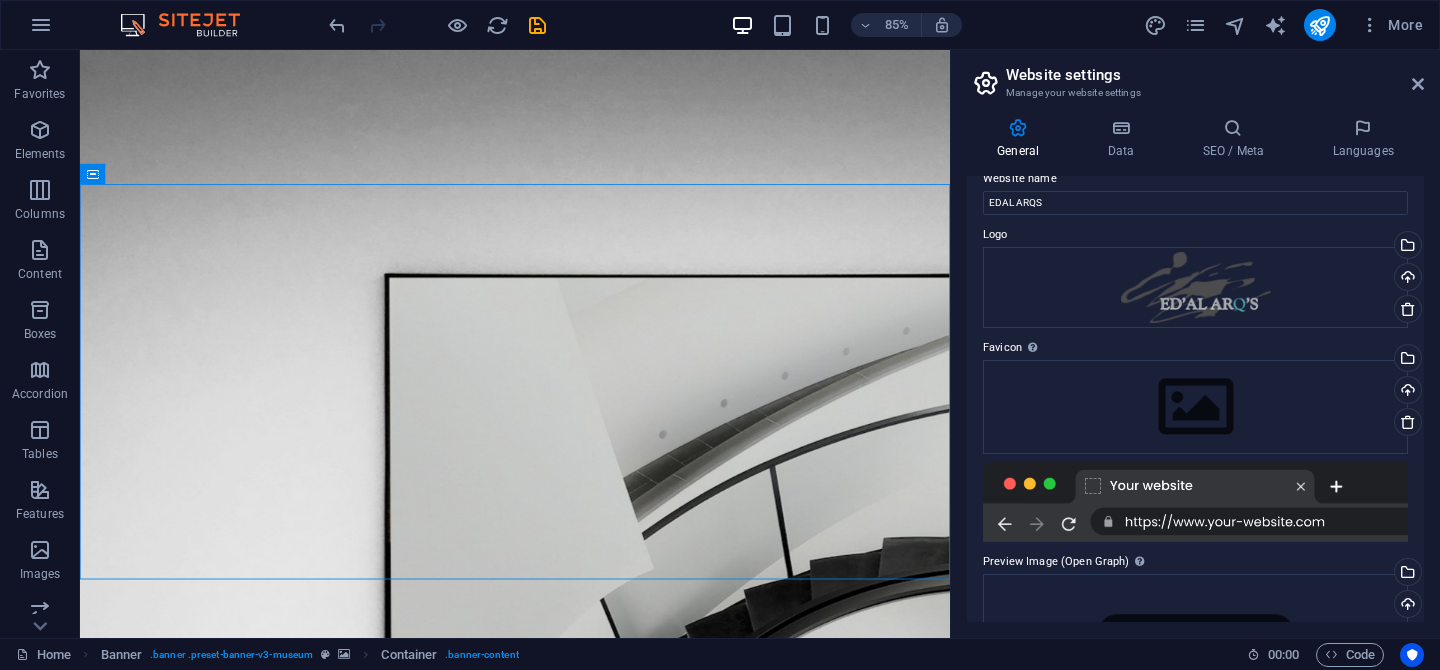 scroll, scrollTop: 0, scrollLeft: 0, axis: both 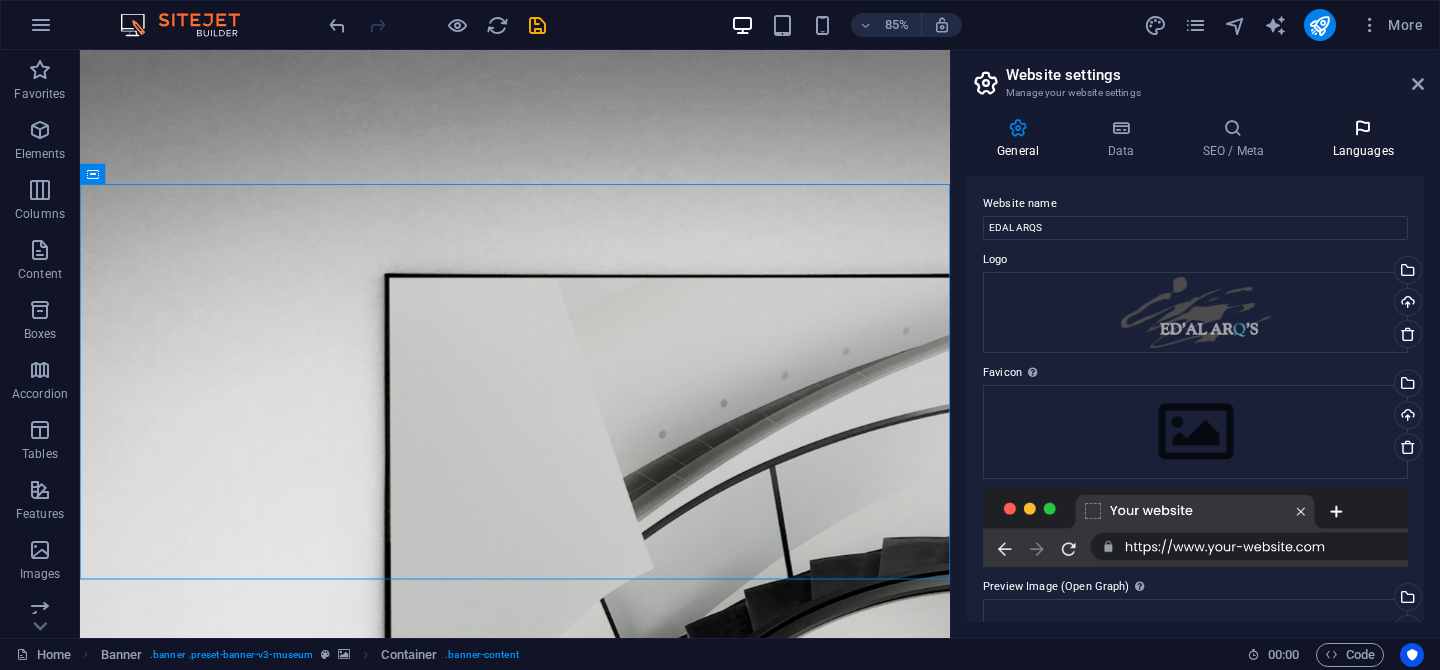 click at bounding box center [1363, 128] 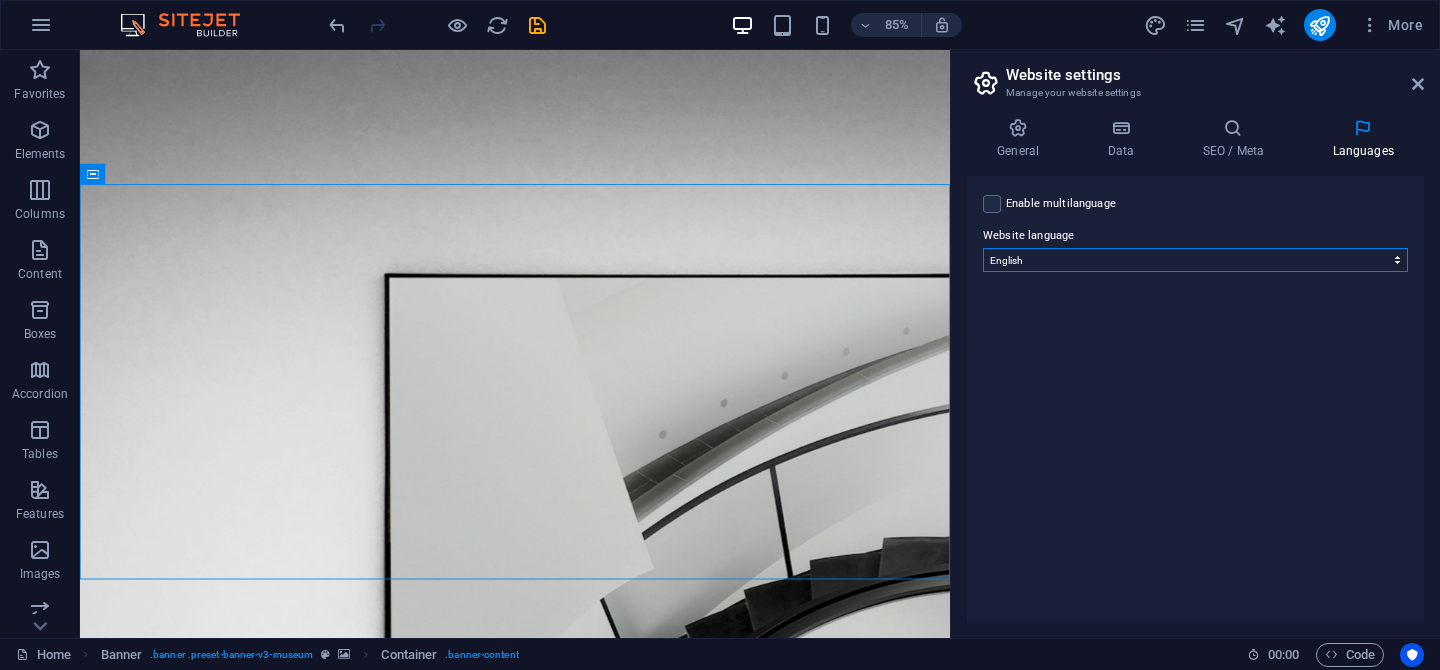 click on "Abkhazian Afar Afrikaans Akan Albanian Amharic Arabic Aragonese Armenian Assamese Avaric Avestan Aymara Azerbaijani Bambara Bashkir Basque Belarusian Bengali Bihari languages Bislama Bokmål Bosnian Breton Bulgarian Burmese Catalan Central Khmer Chamorro Chechen Chinese Church Slavic Chuvash Cornish Corsican Cree Croatian Czech Danish Dutch Dzongkha English Esperanto Estonian Ewe Faroese Farsi (Persian) Fijian Finnish French Fulah Gaelic Galician Ganda Georgian German Greek Greenlandic Guaraní Gujarati Haitian Creole Hausa Hebrew Herero Hindi Hiri Motu Hungarian Icelandic Ido Igbo Indonesian Interlingua Interlingue Inuktitut Inupiaq Irish Italian Japanese Javanese Kannada Kanuri Kashmiri Kazakh Kikuyu Kinyarwanda Komi Kongo Korean Kurdish Kwanyama Kyrgyz Lao Latin Latvian Limburgish Lingala Lithuanian Luba-Katanga Luxembourgish Macedonian Malagasy Malay Malayalam Maldivian Maltese Manx Maori Marathi Marshallese Mongolian Nauru Navajo Ndonga Nepali North Ndebele Northern Sami Norwegian Norwegian Nynorsk Nuosu" at bounding box center (1195, 260) 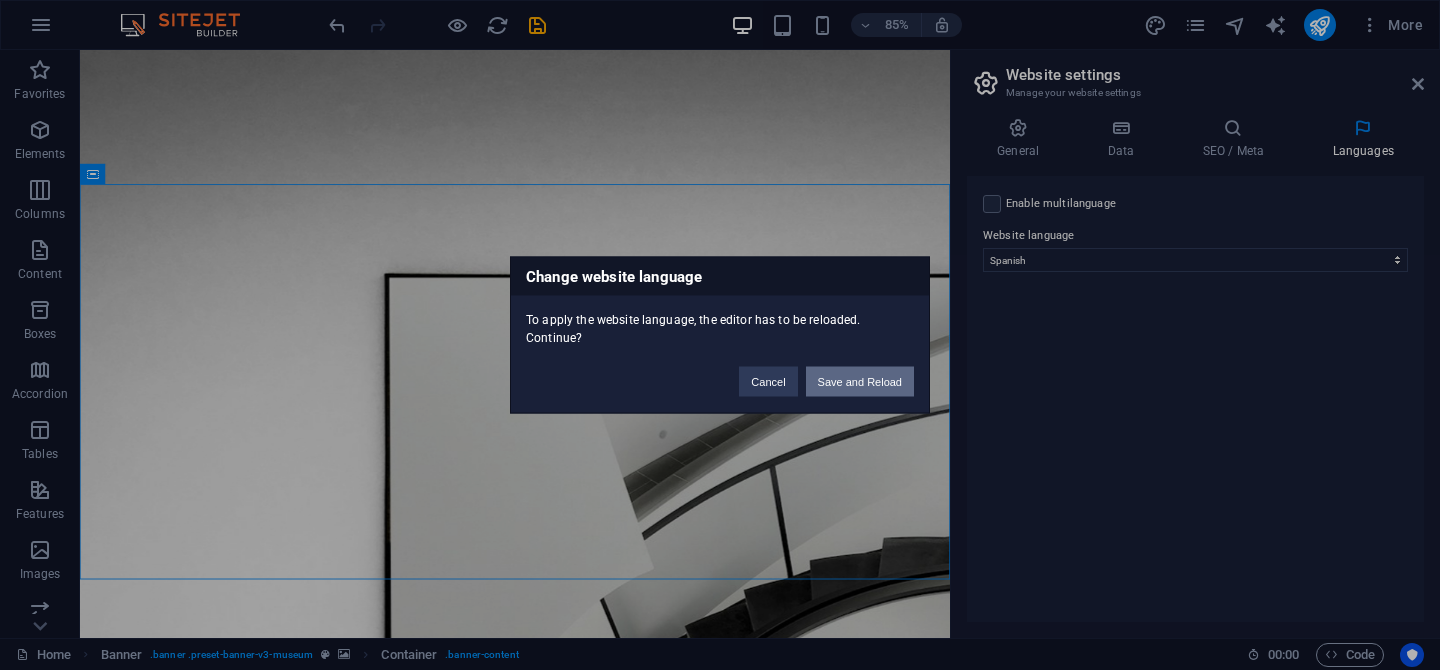click on "Save and Reload" at bounding box center (860, 382) 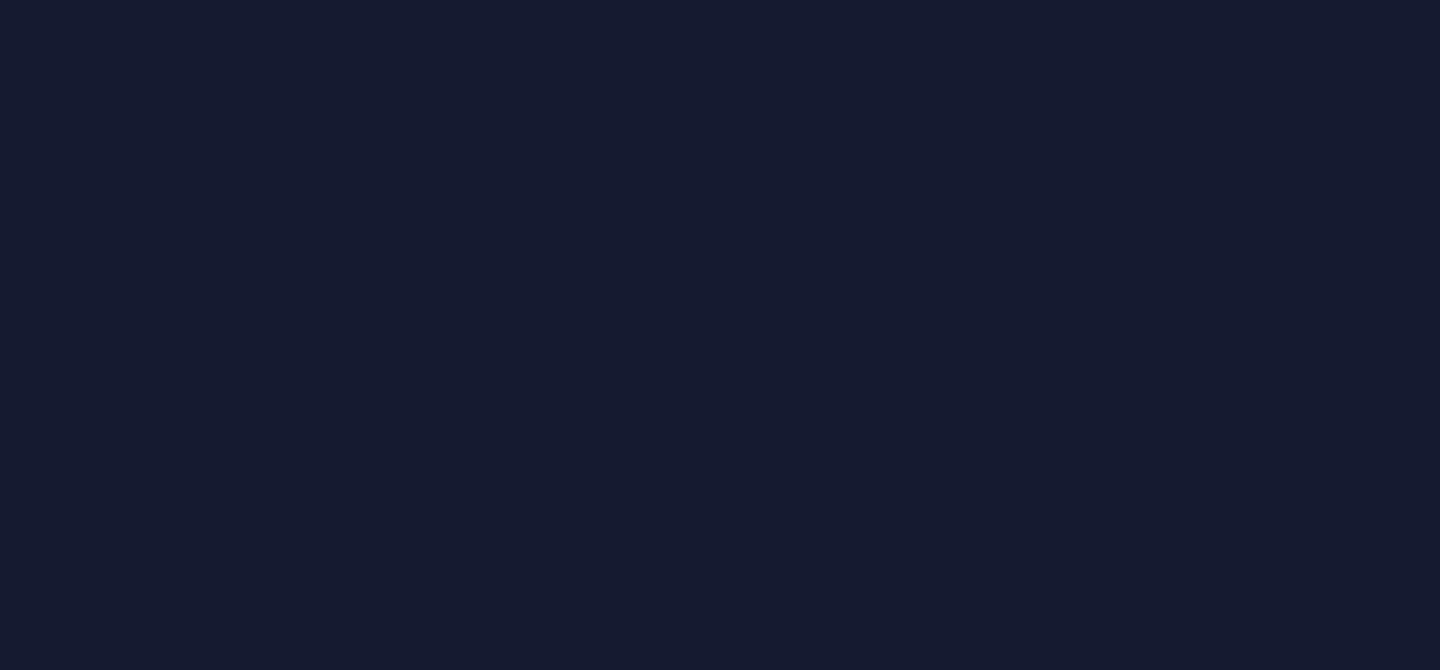 scroll, scrollTop: 0, scrollLeft: 0, axis: both 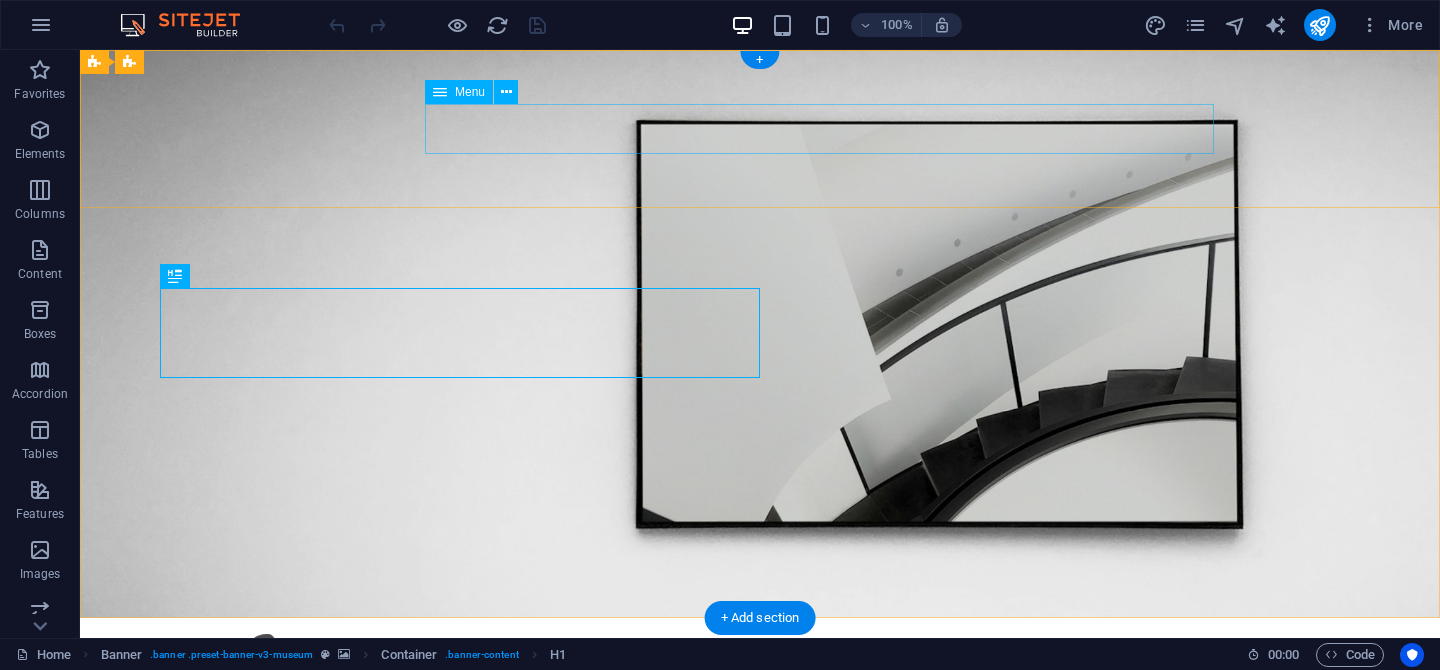 click on "About Us Exhibitions Events Contact" at bounding box center (760, 785) 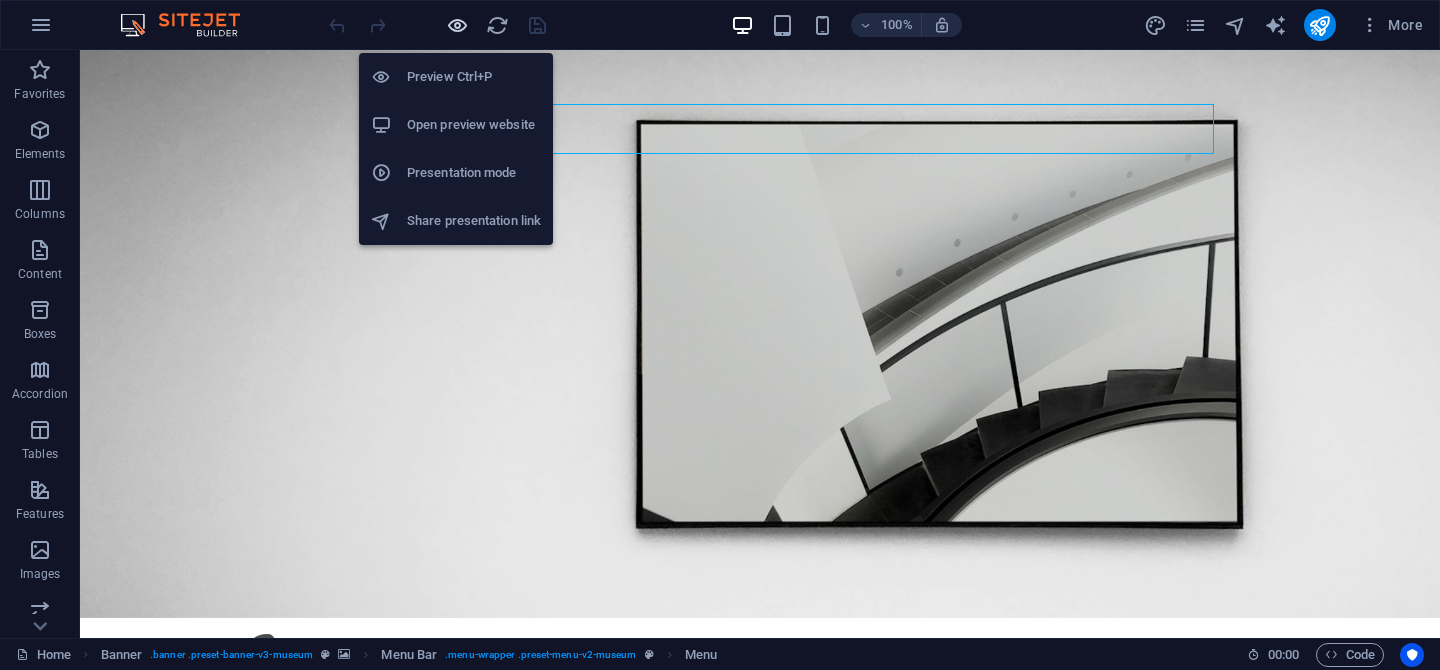 click at bounding box center (457, 25) 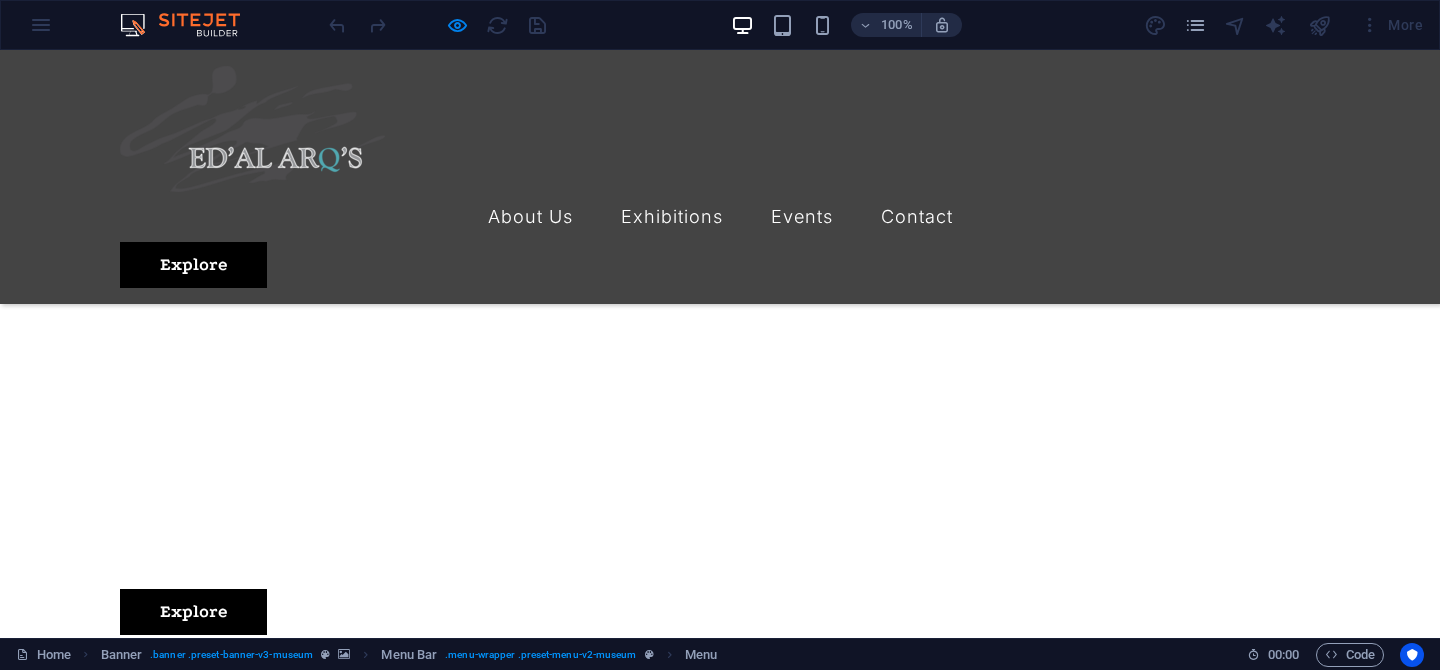 scroll, scrollTop: 0, scrollLeft: 0, axis: both 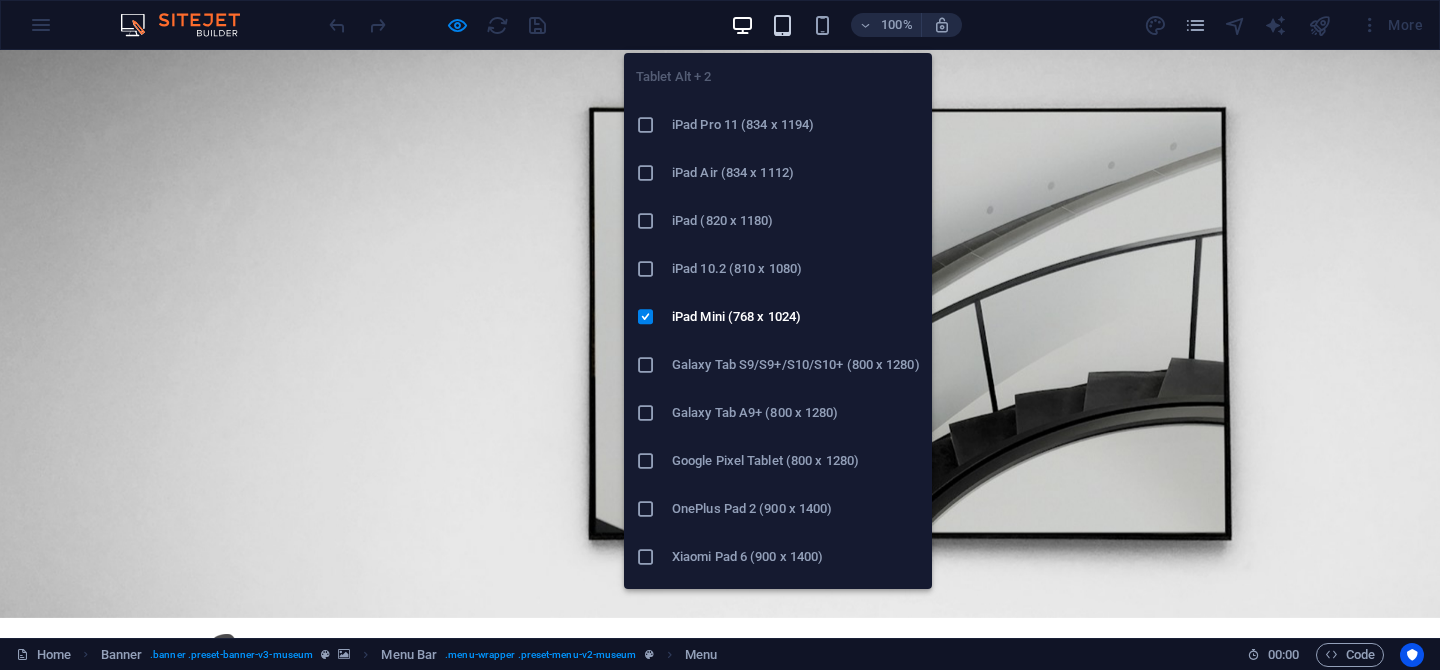 click at bounding box center [782, 25] 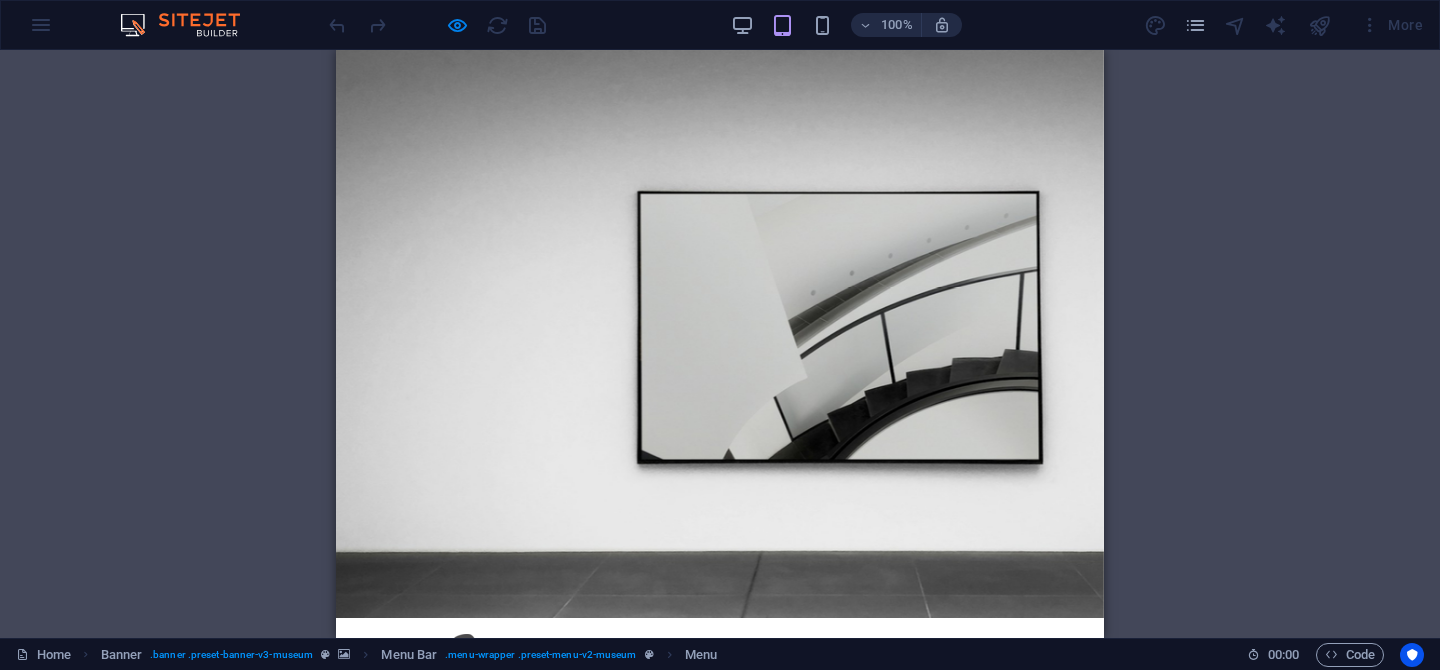 click on "100%" at bounding box center [846, 25] 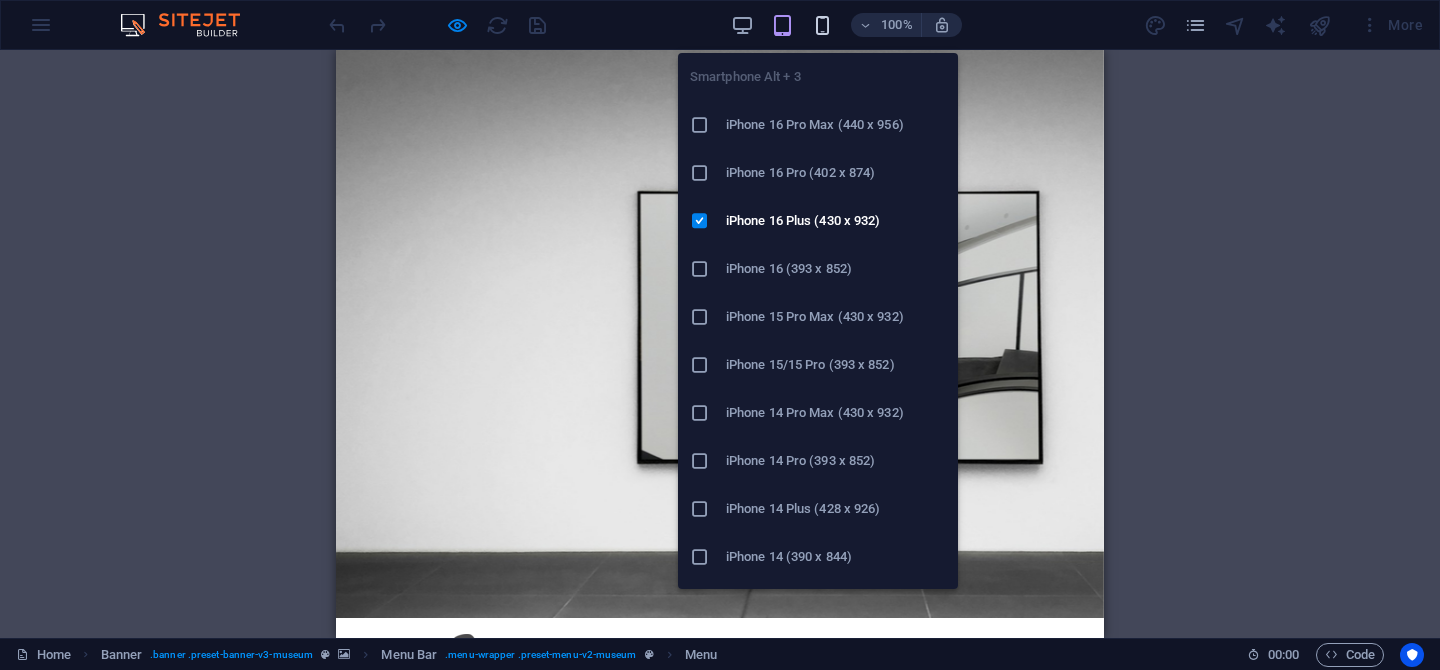 click at bounding box center (822, 25) 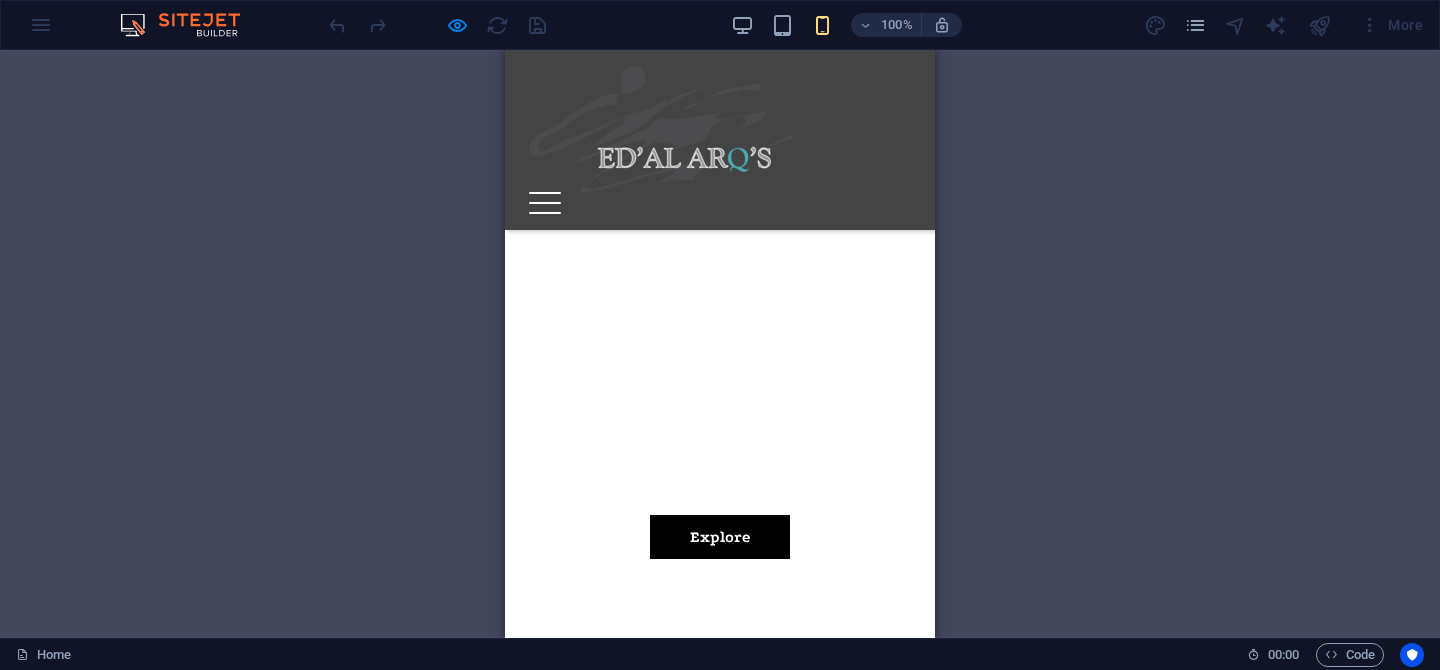 scroll, scrollTop: 0, scrollLeft: 0, axis: both 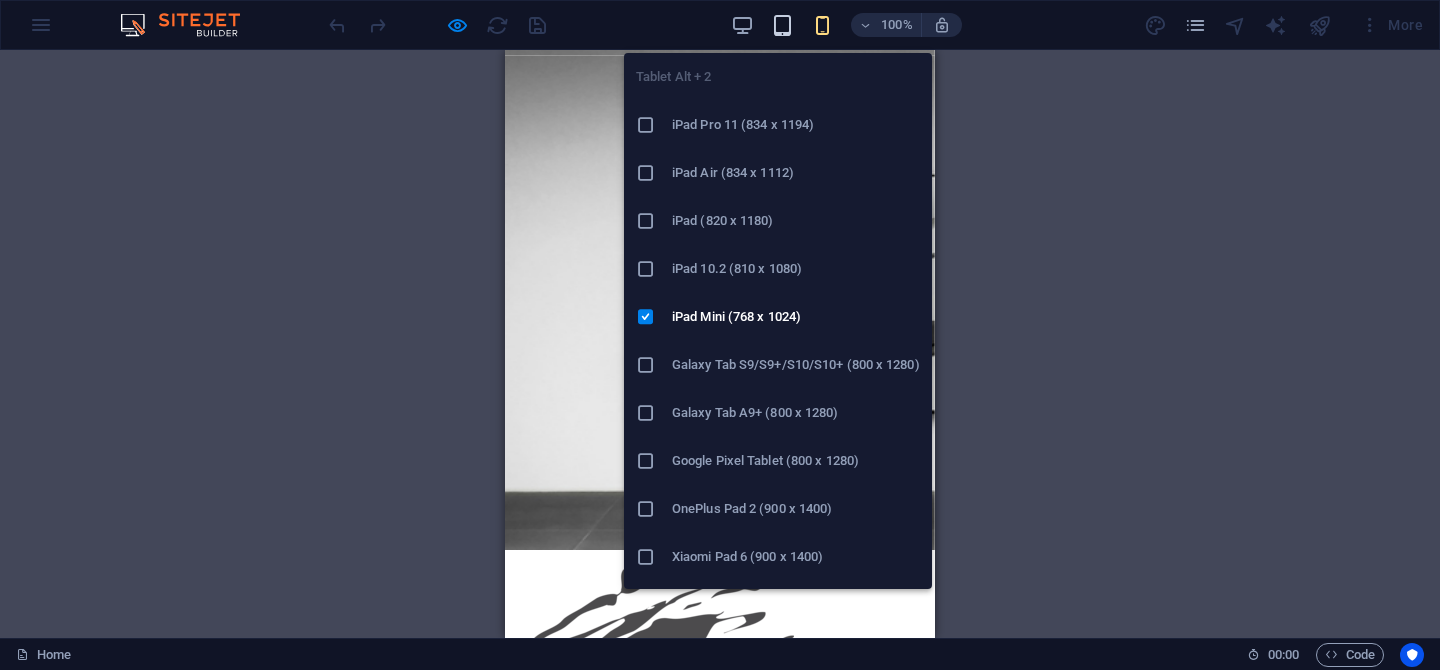 click at bounding box center (782, 25) 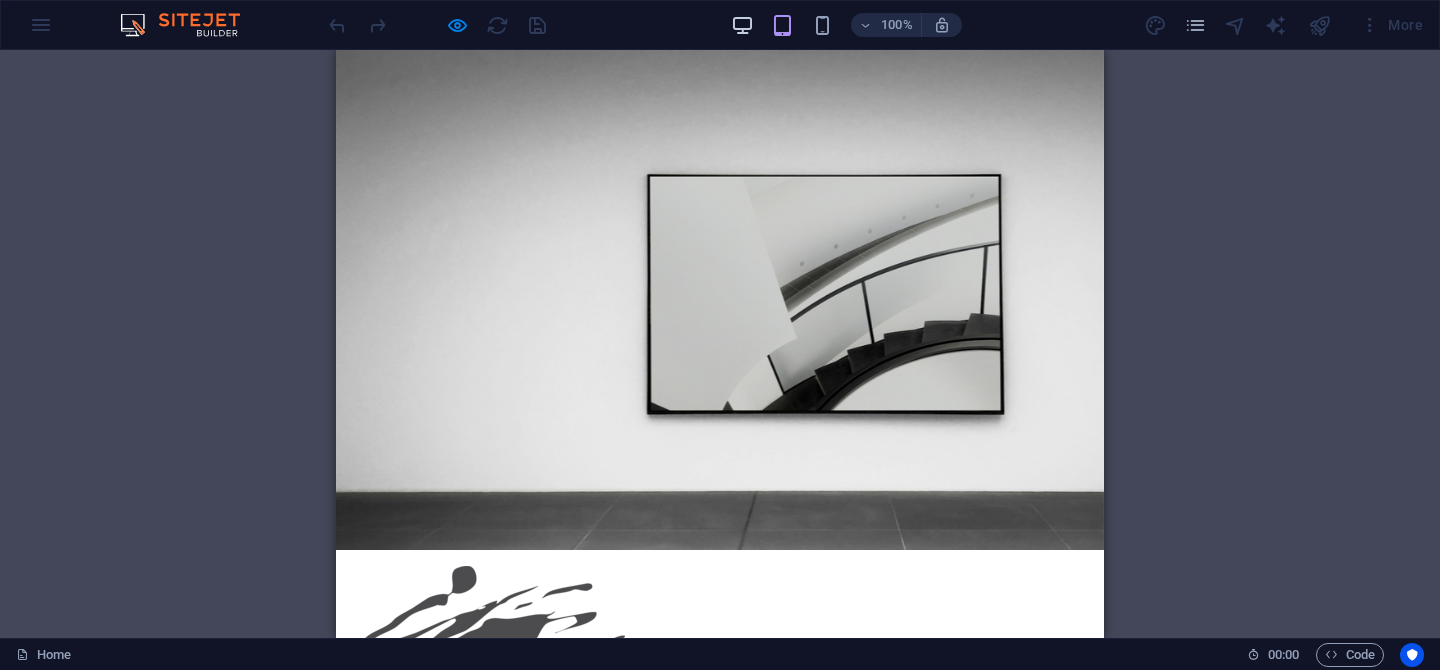 click at bounding box center (742, 25) 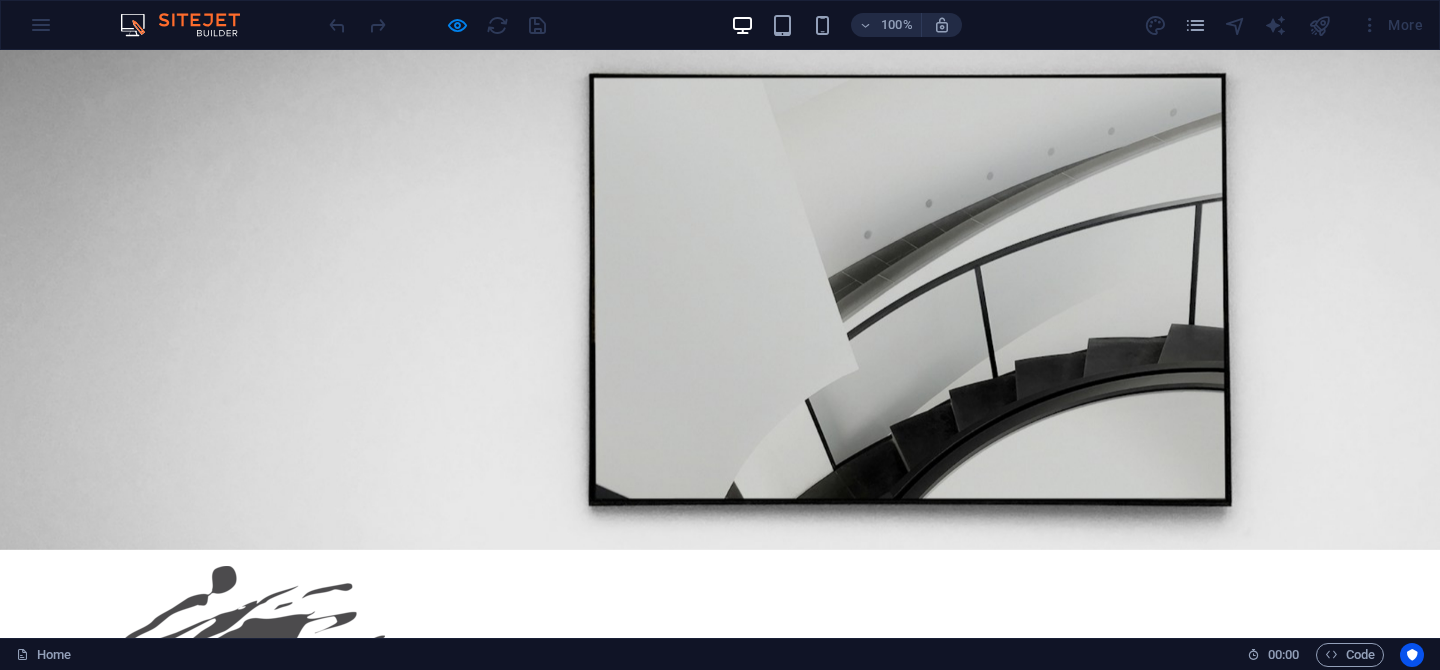 click at bounding box center (437, 25) 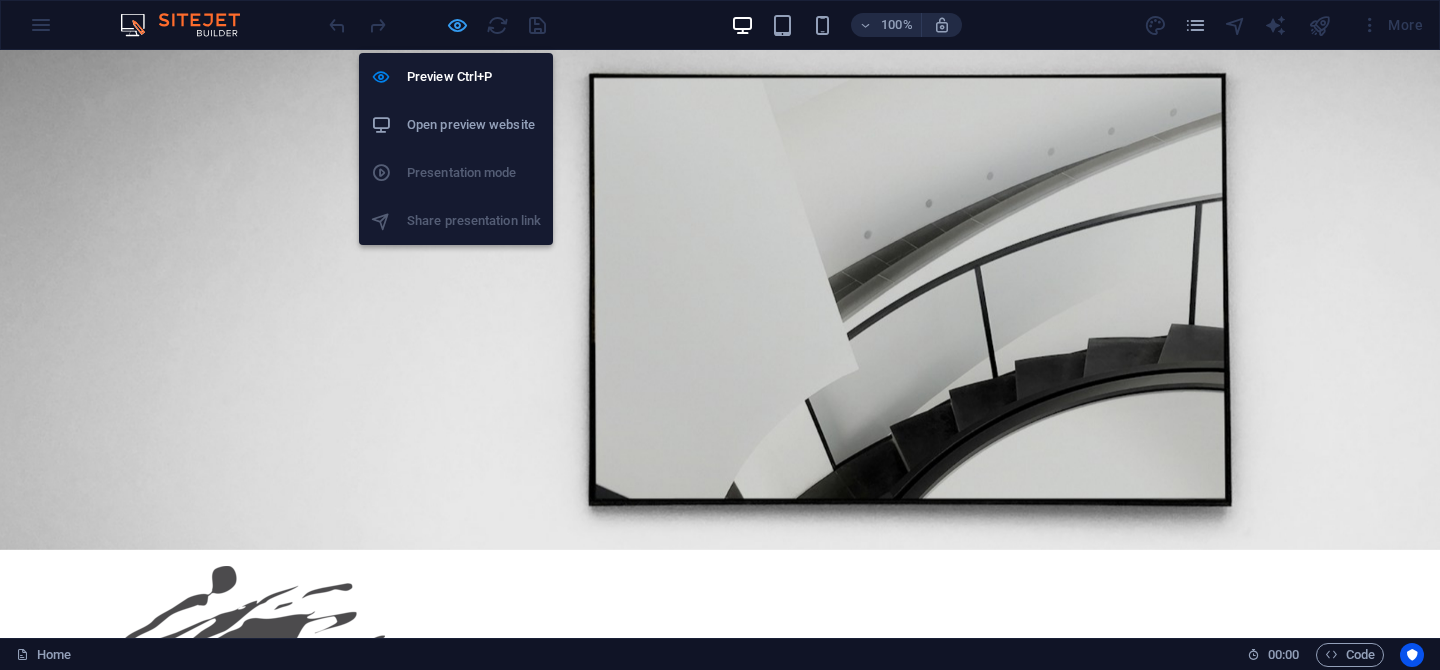 click at bounding box center [457, 25] 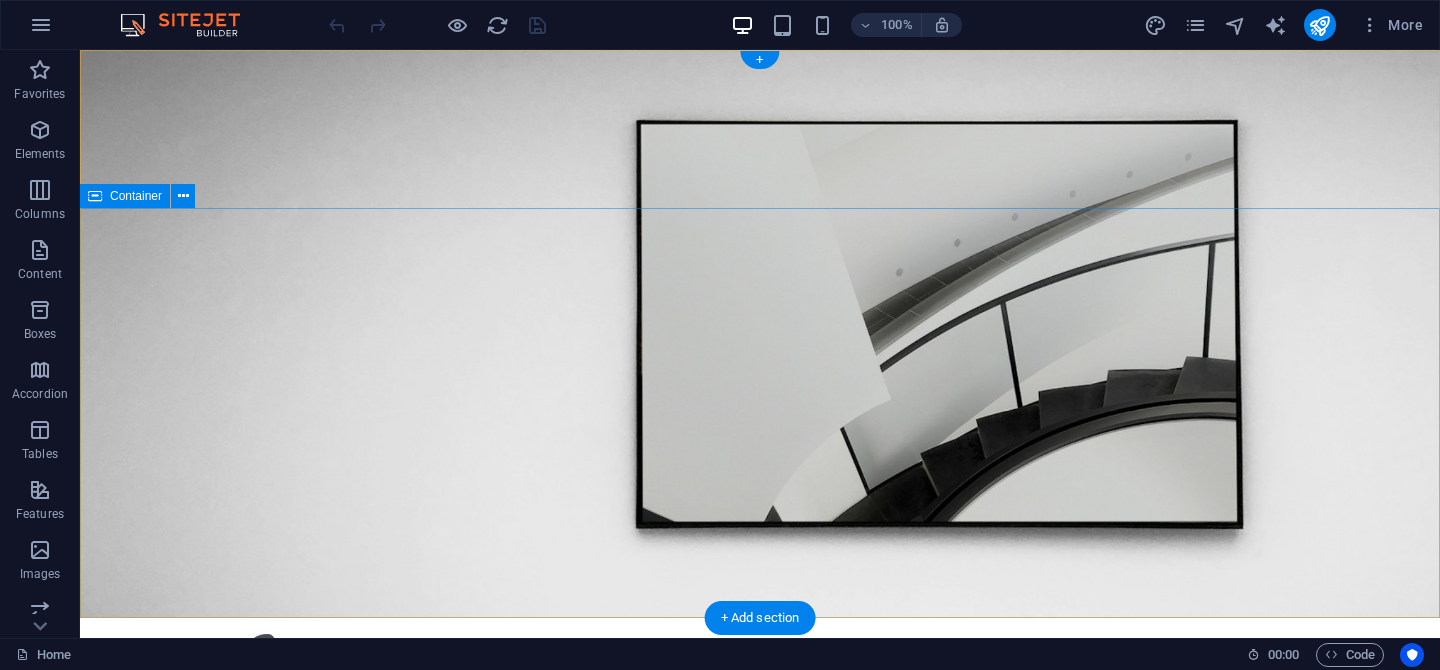 click on "E Lorem ipsum dolor sit amet, consectetur adipiscing elit, sed do eiusmod tempor incididunt ut labore Lorem ipsum dolor sit amet, consectetur adipiscing elit, sed do eiusmod tempor incididunt ut labore Explore" at bounding box center (760, 1077) 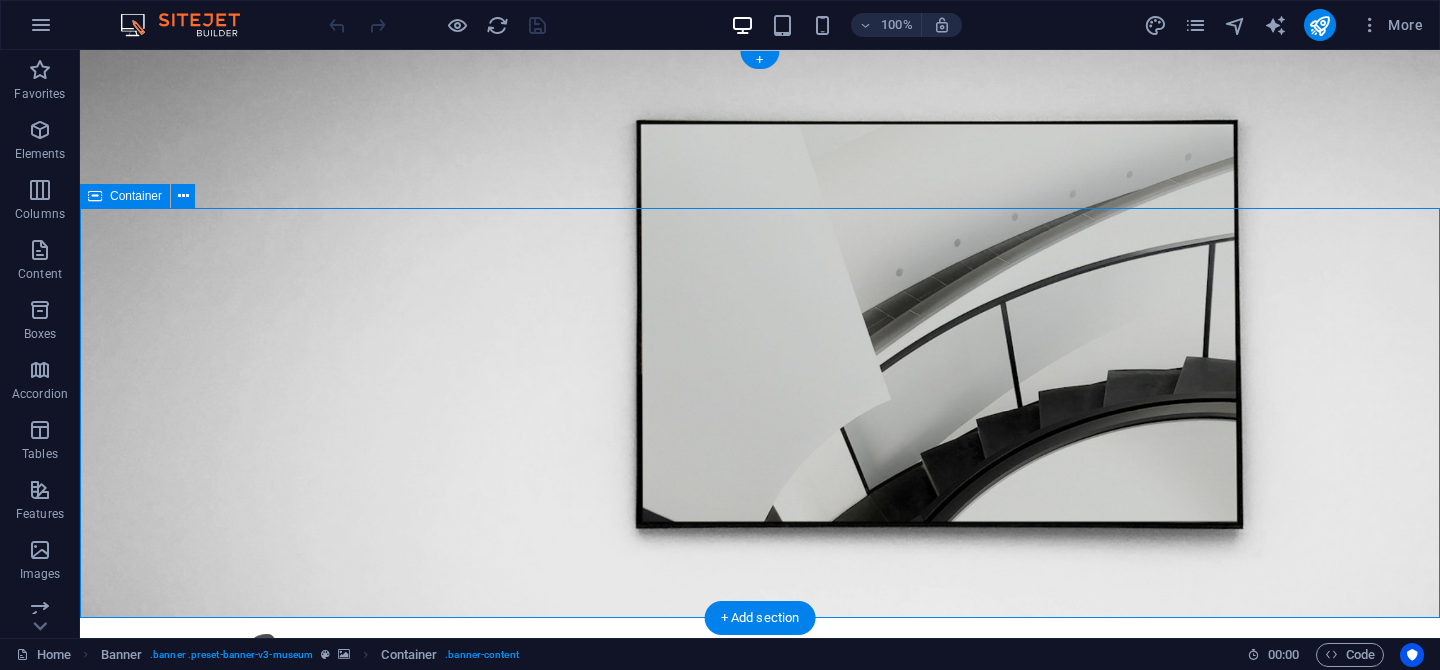 click on "E Lorem ipsum dolor sit amet, consectetur adipiscing elit, sed do eiusmod tempor incididunt ut labore Lorem ipsum dolor sit amet, consectetur adipiscing elit, sed do eiusmod tempor incididunt ut labore Explore" at bounding box center [760, 1077] 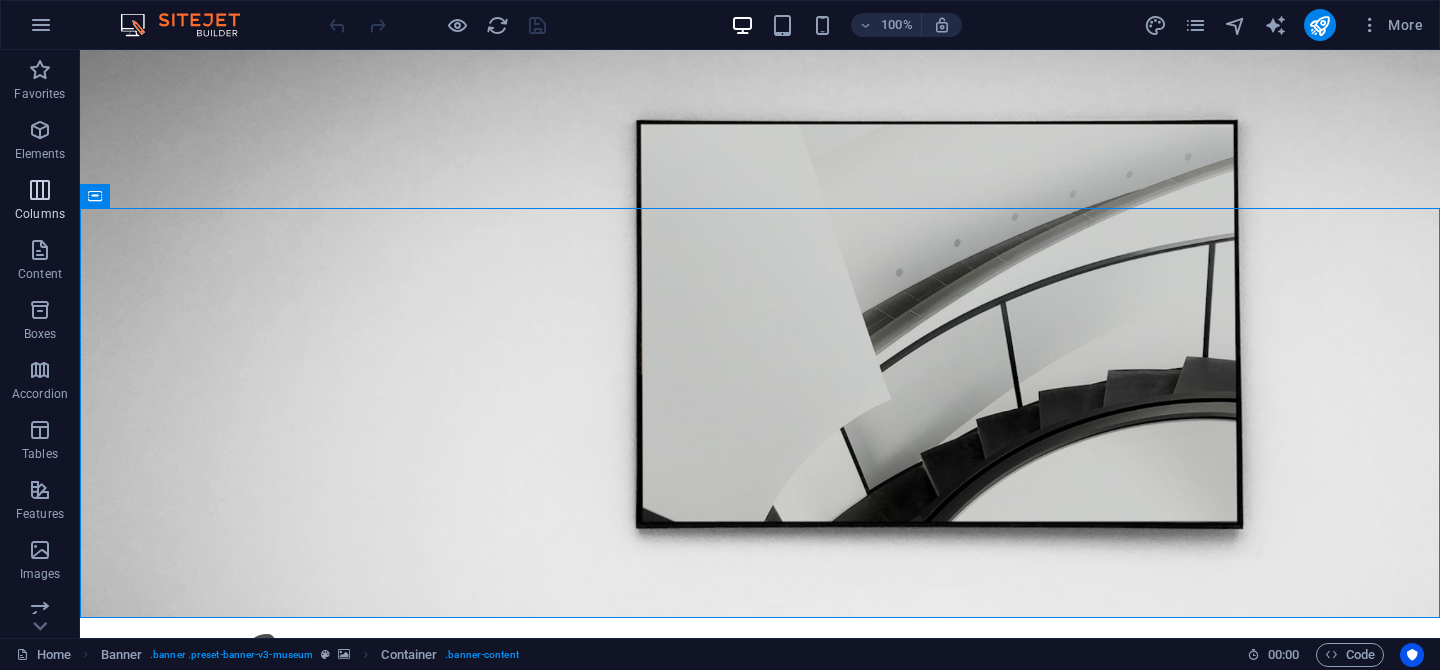 click at bounding box center (40, 190) 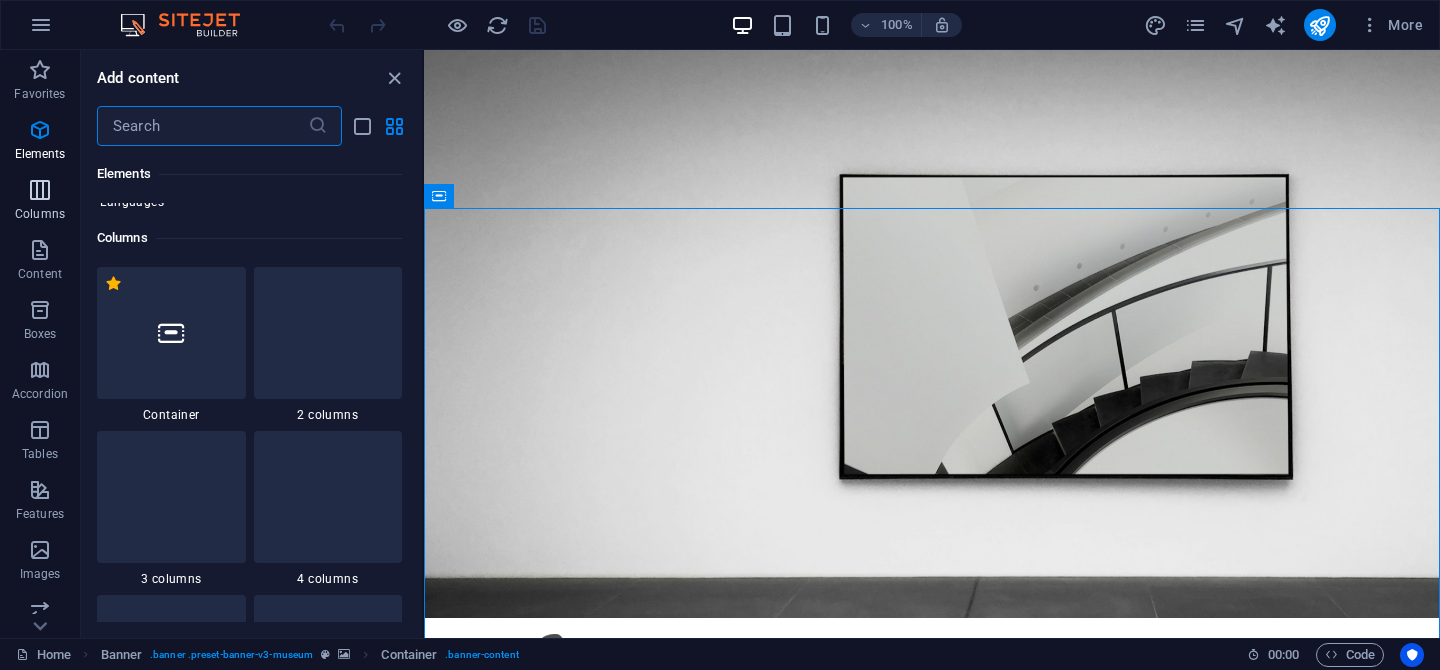 scroll, scrollTop: 990, scrollLeft: 0, axis: vertical 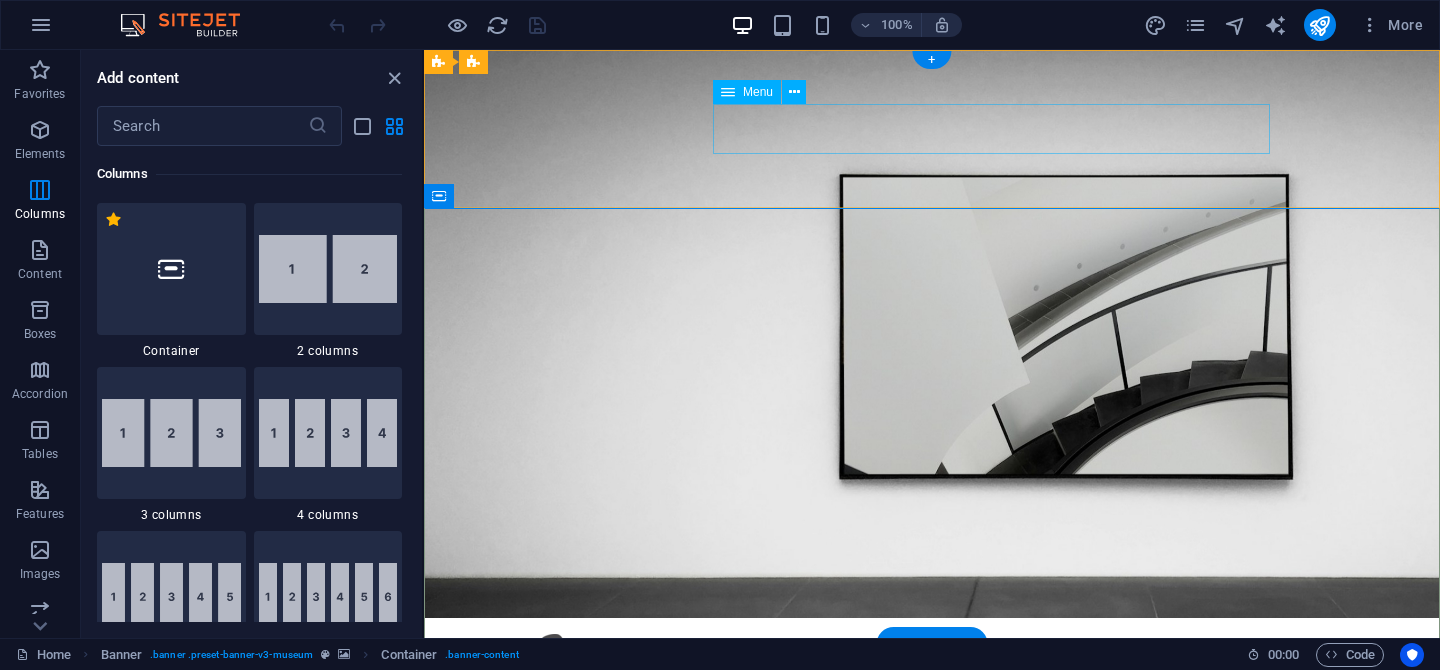 click on "About Us Exhibitions Events Contact" at bounding box center [932, 785] 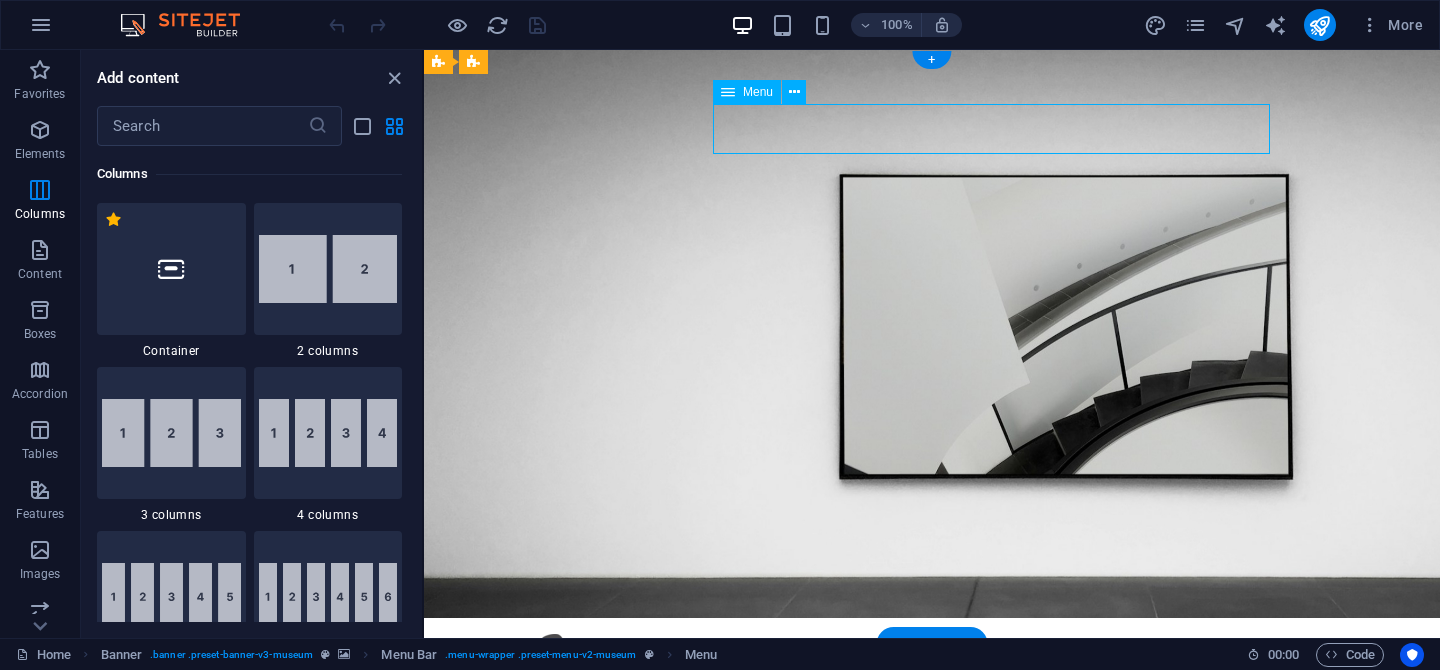 click on "About Us Exhibitions Events Contact" at bounding box center [932, 785] 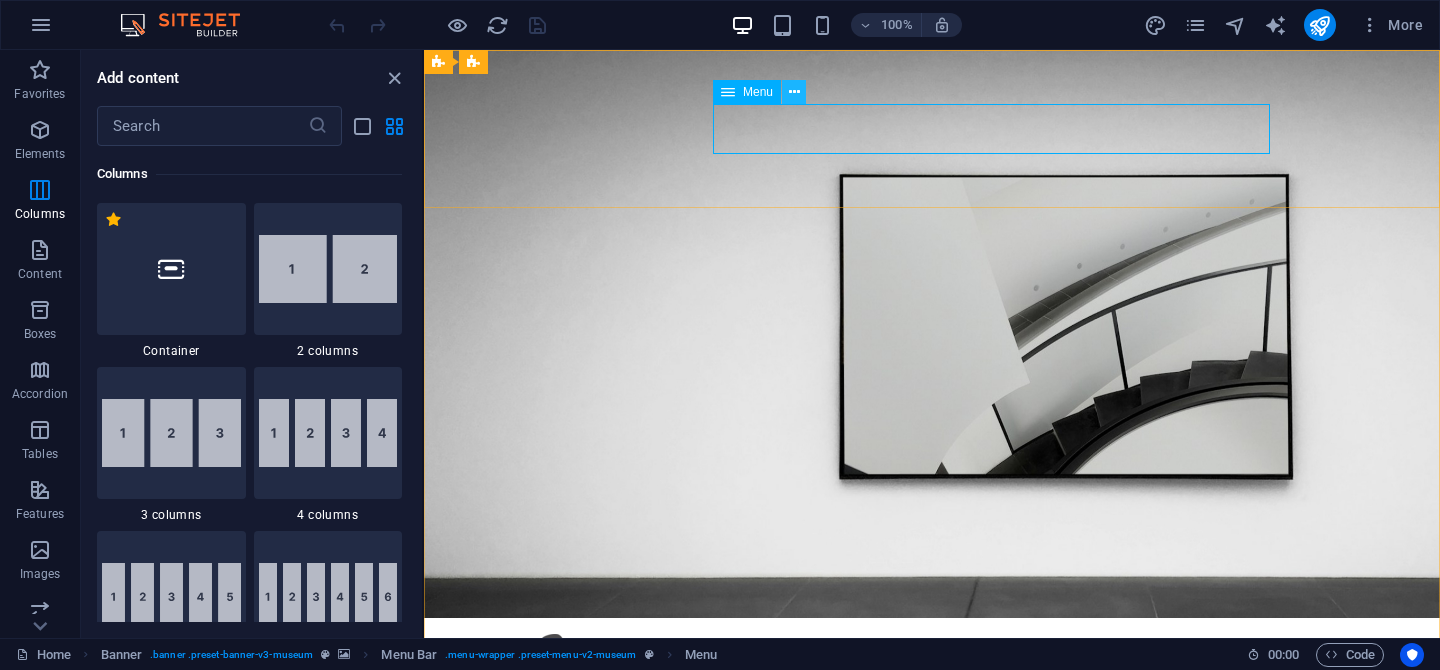 click at bounding box center [794, 92] 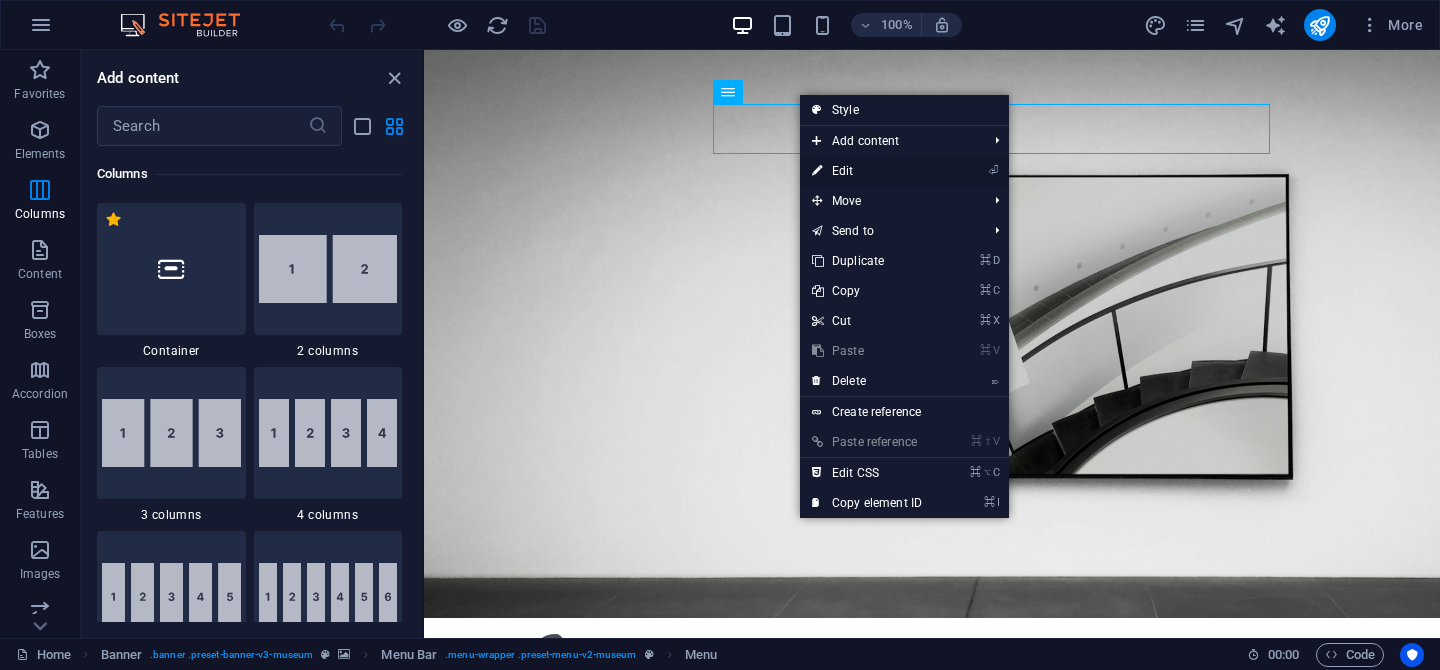 click on "⏎  Edit" at bounding box center (867, 171) 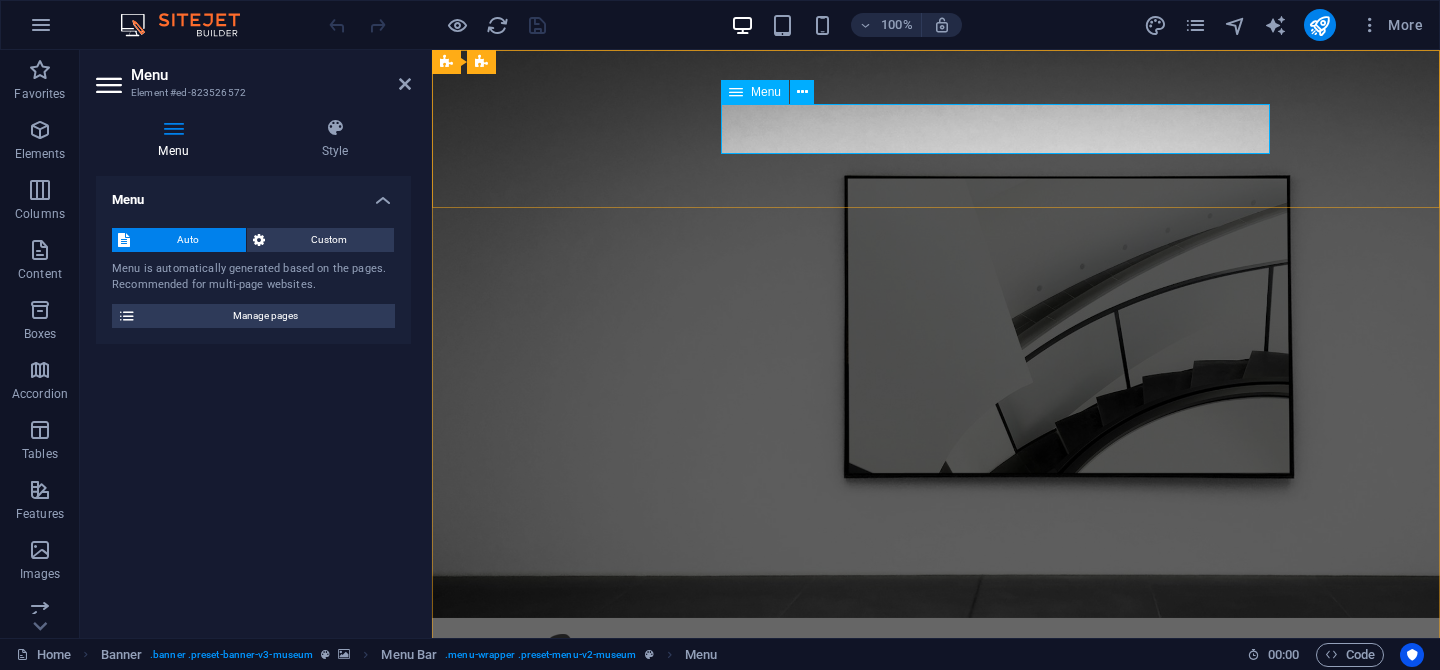 click on "About Us Exhibitions Events Contact" at bounding box center (936, 785) 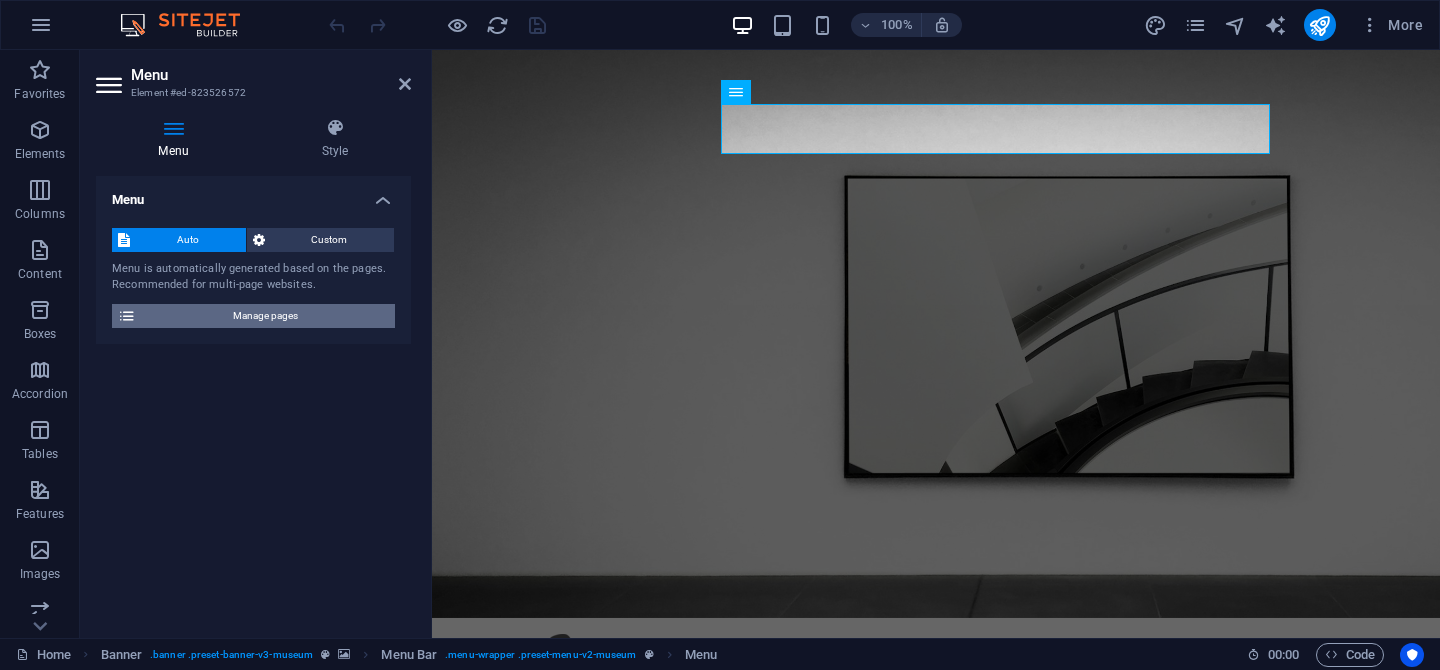click on "Manage pages" at bounding box center [265, 316] 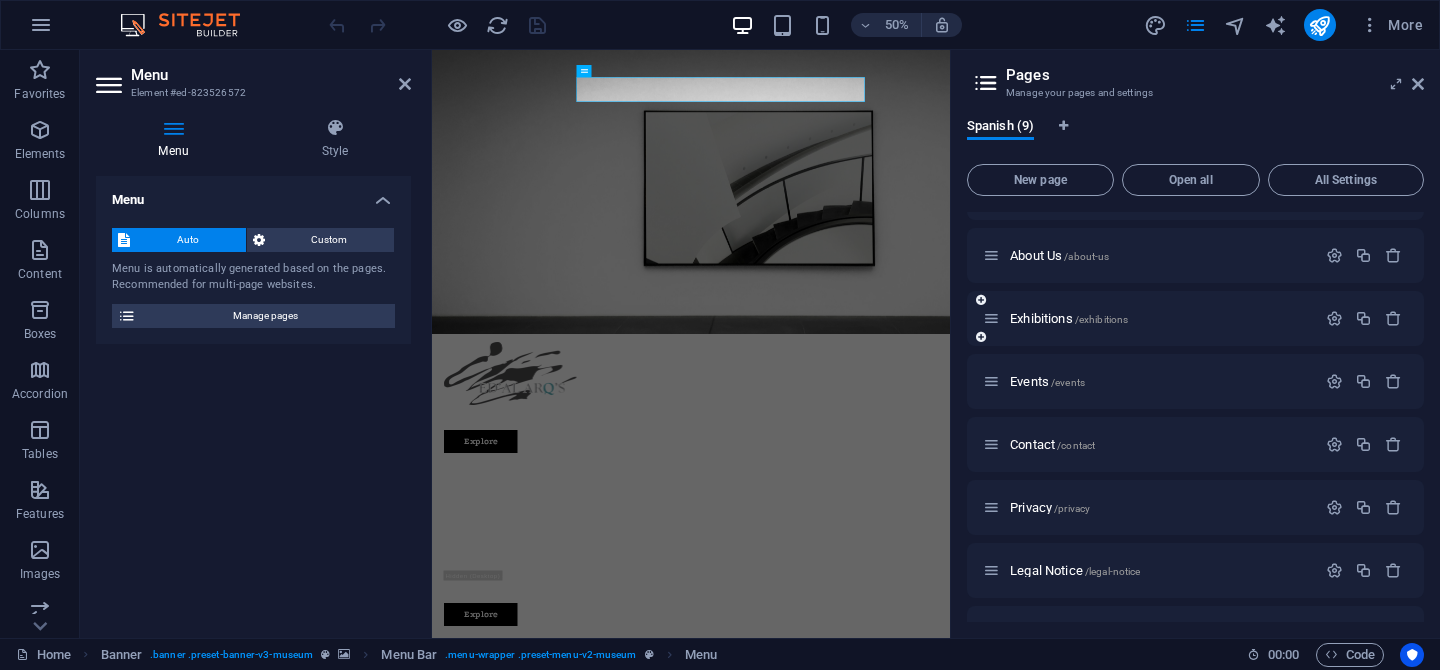 scroll, scrollTop: 0, scrollLeft: 0, axis: both 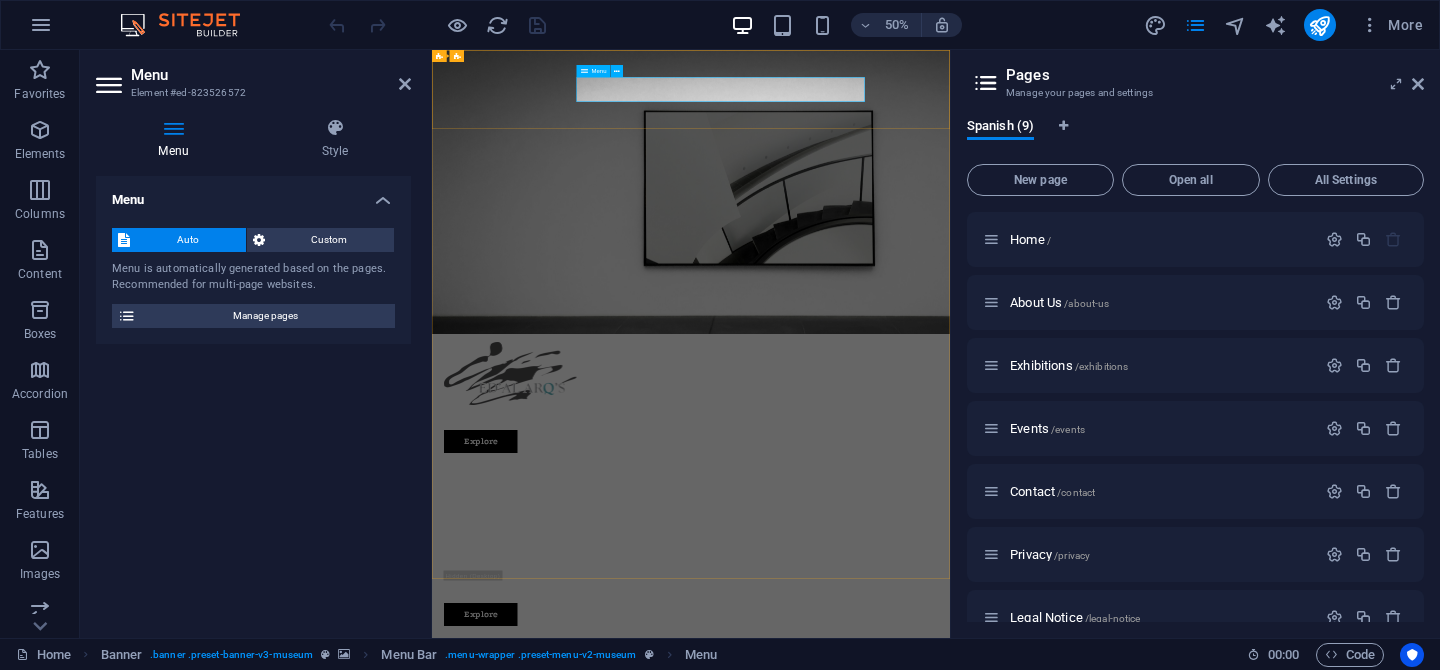 drag, startPoint x: 822, startPoint y: 134, endPoint x: 822, endPoint y: 216, distance: 82 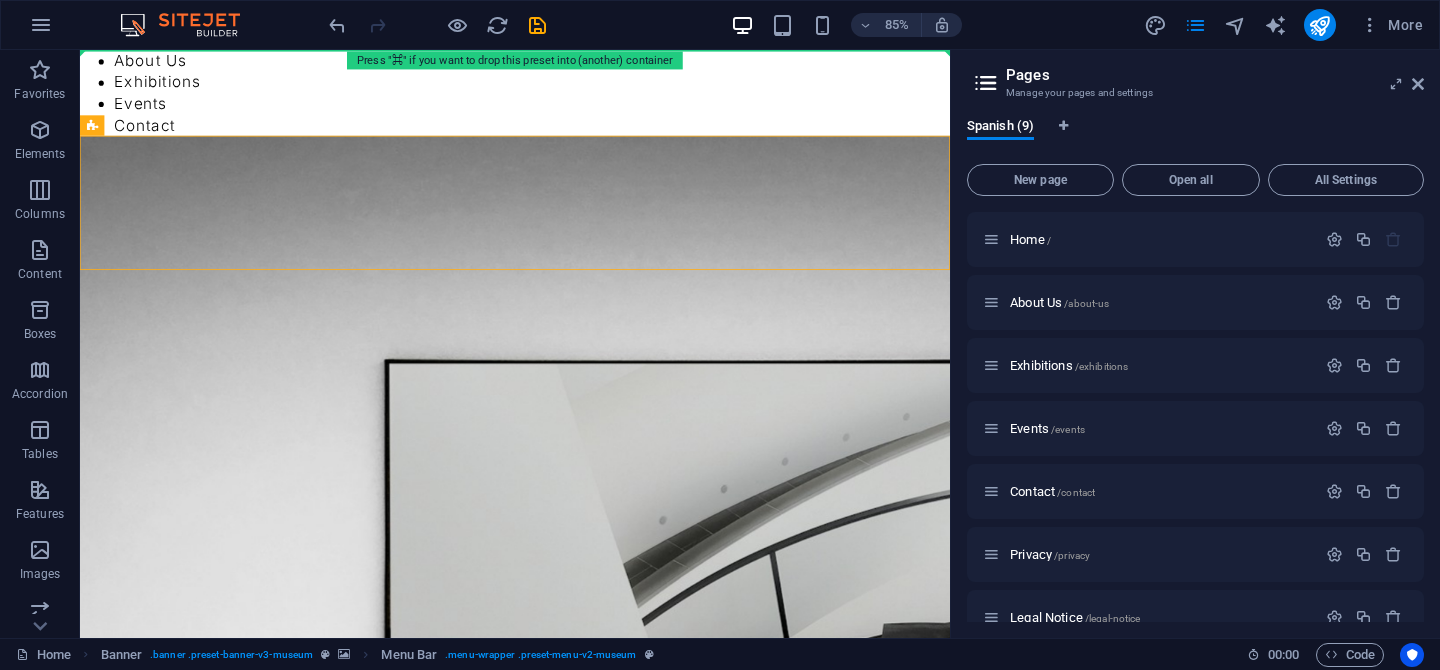drag, startPoint x: 431, startPoint y: 202, endPoint x: 710, endPoint y: 88, distance: 301.39178 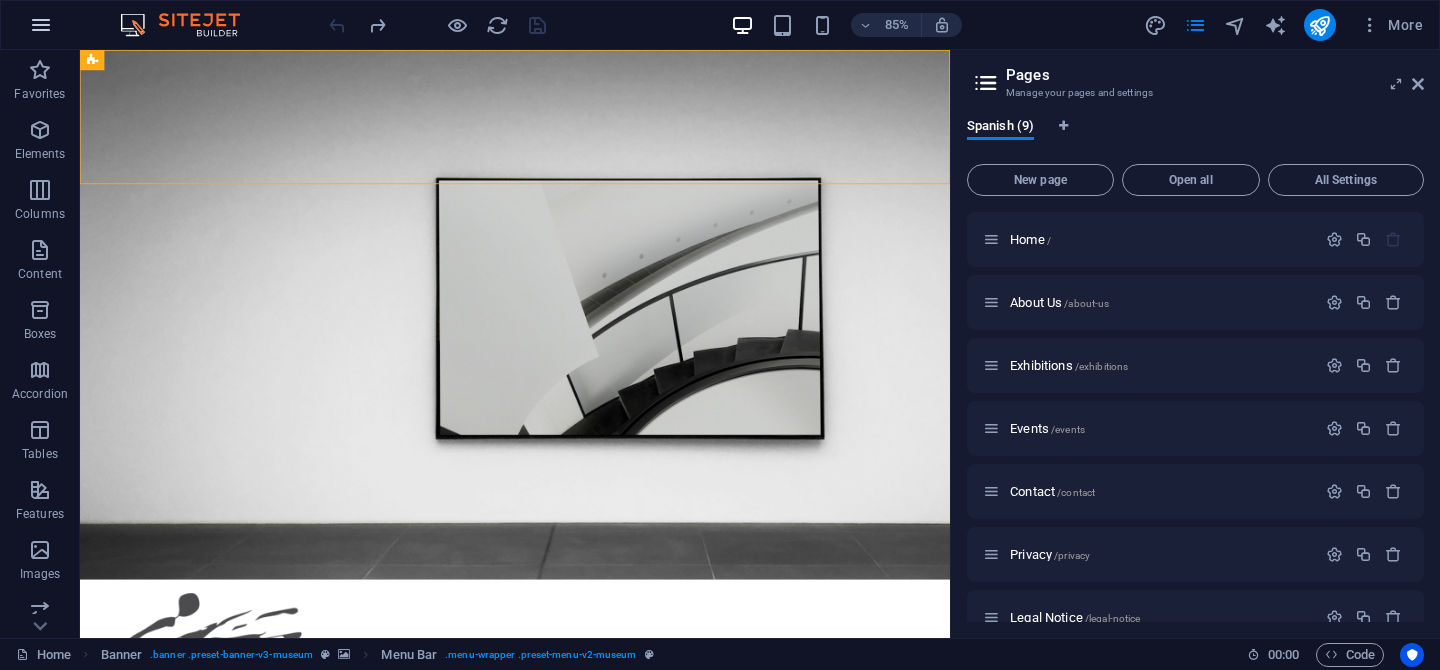 click at bounding box center (41, 25) 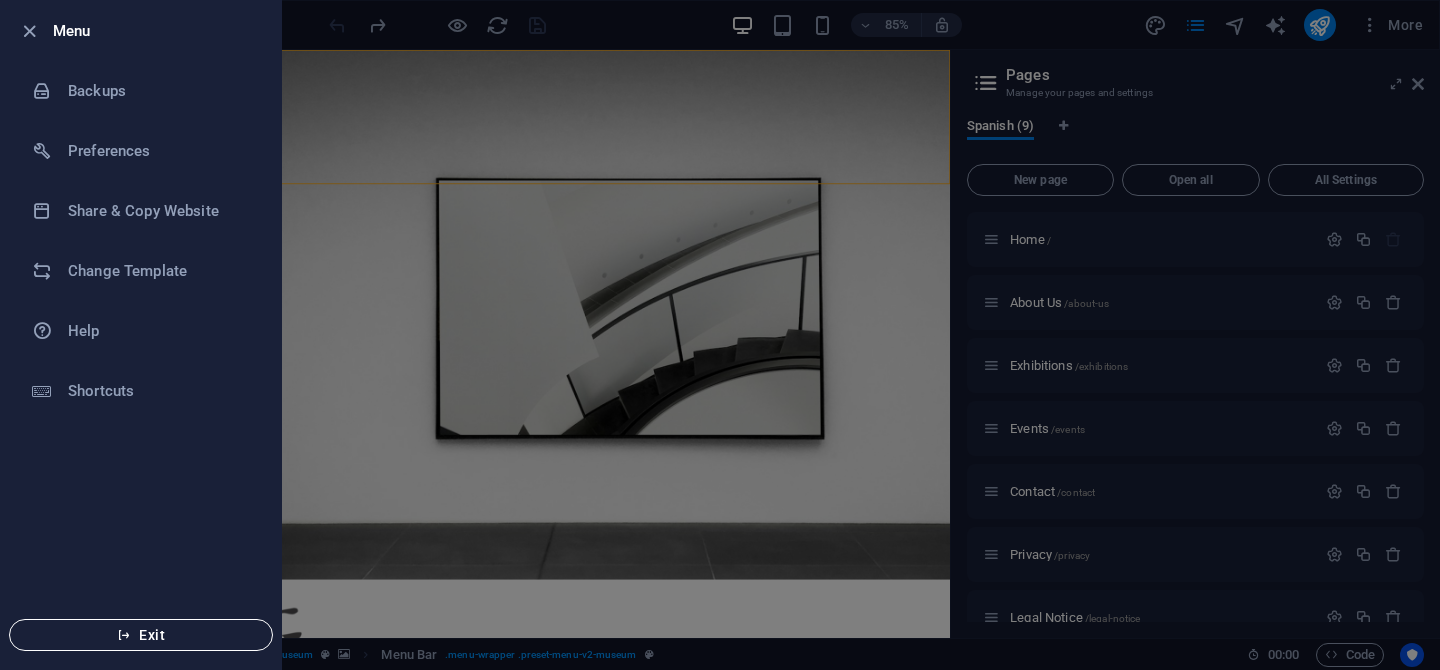 click on "Exit" at bounding box center [141, 635] 